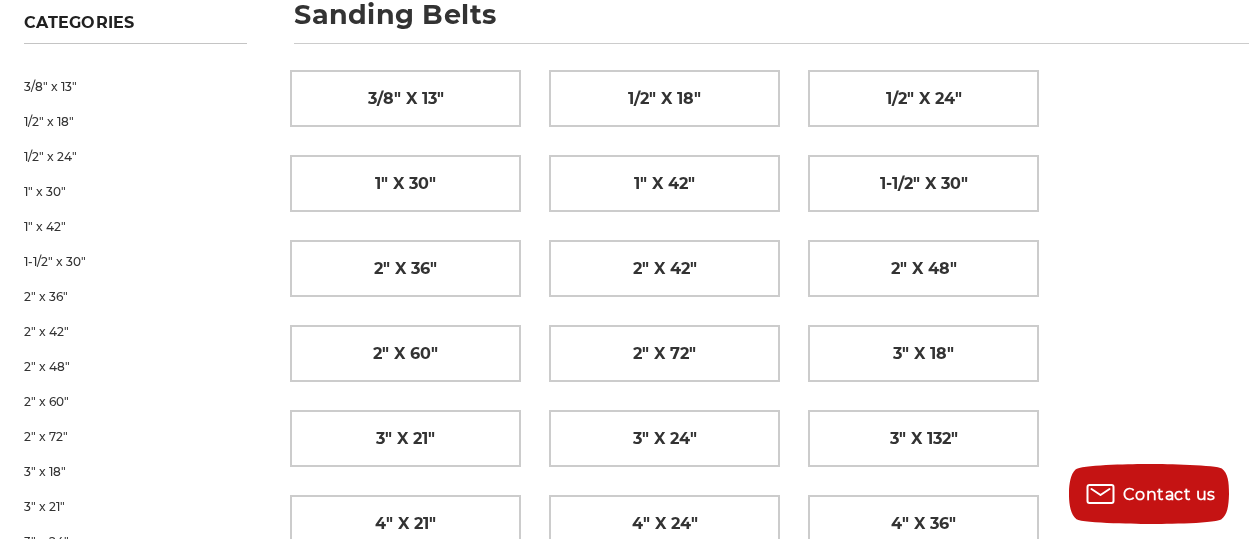 scroll, scrollTop: 329, scrollLeft: 0, axis: vertical 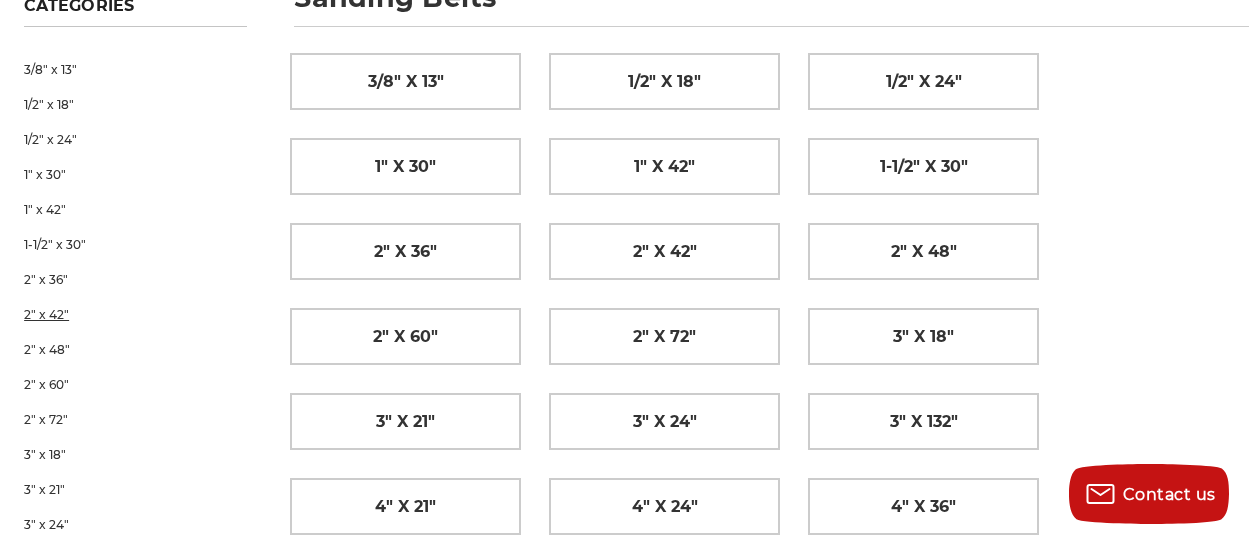 click on "2" x 42"" at bounding box center [135, 314] 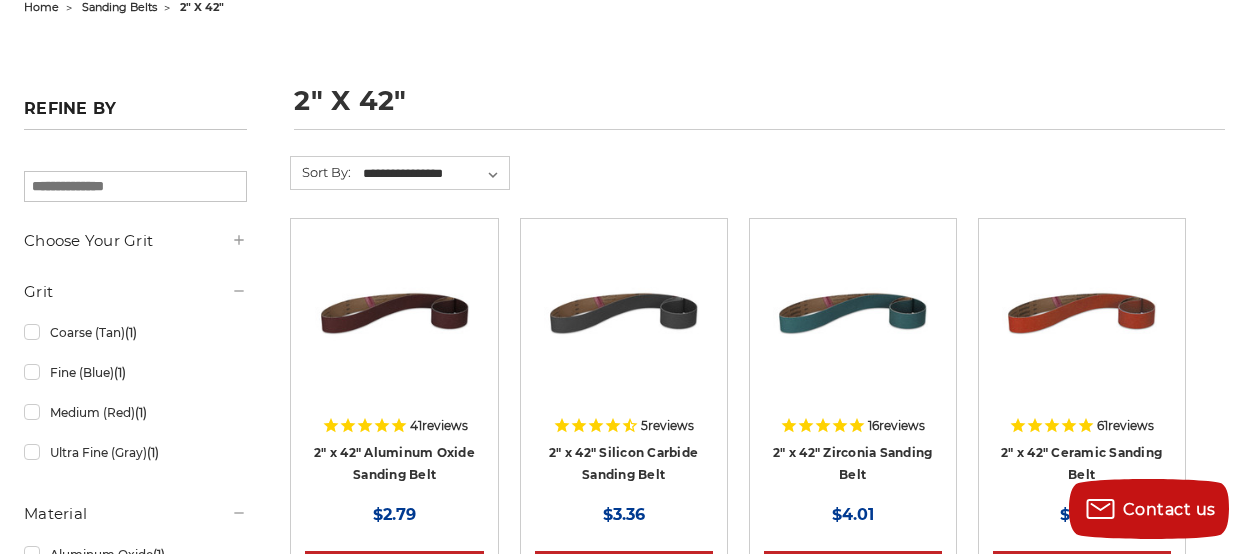 scroll, scrollTop: 272, scrollLeft: 0, axis: vertical 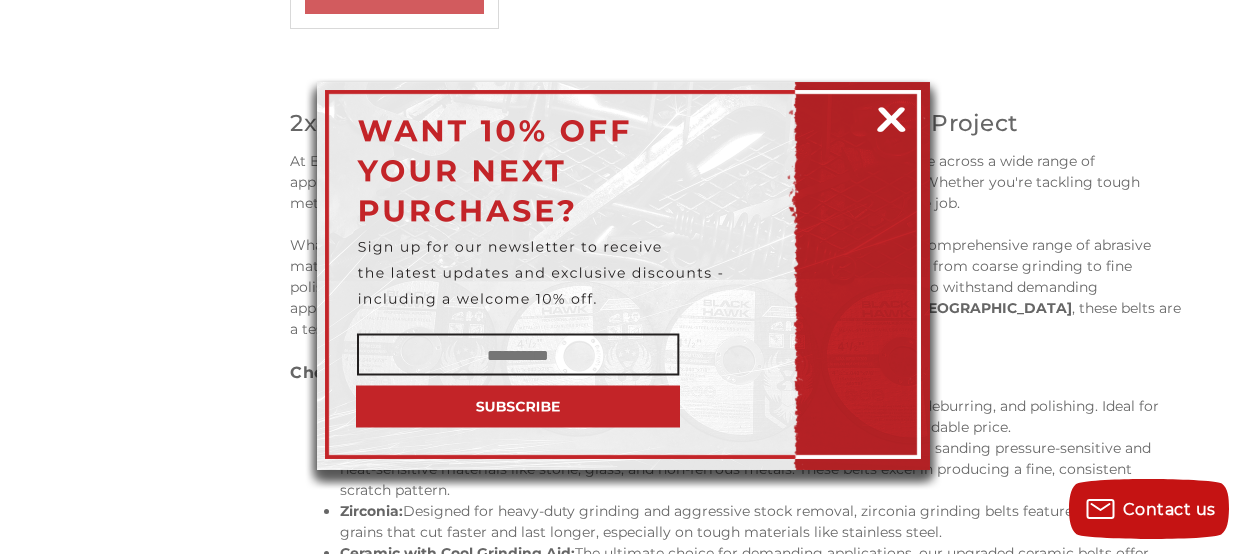 click at bounding box center [891, 116] 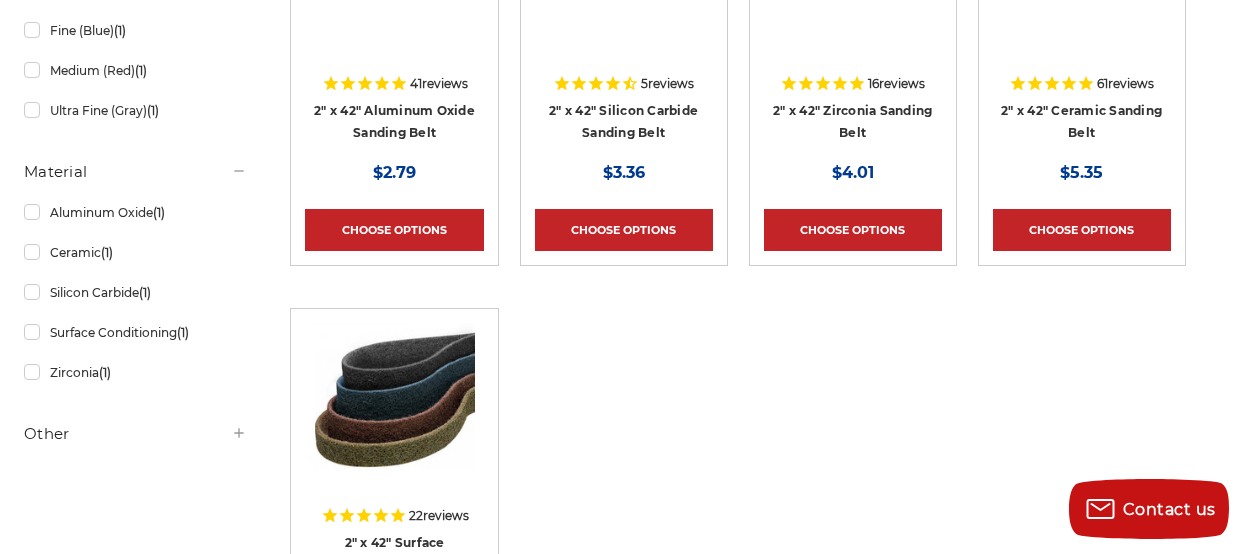 scroll, scrollTop: 509, scrollLeft: 0, axis: vertical 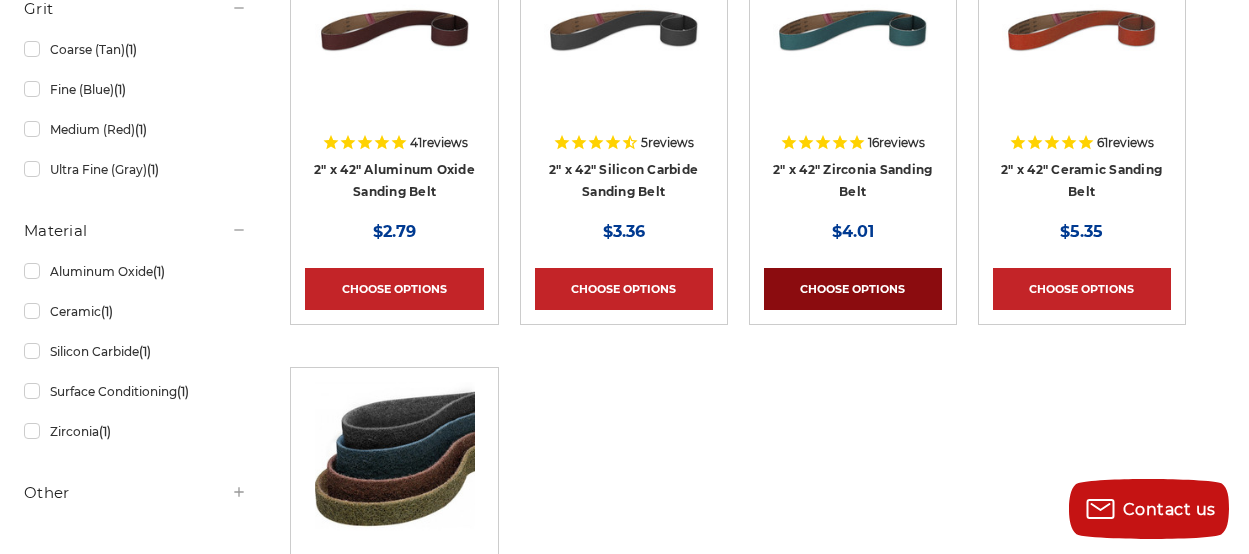 click on "Choose Options" at bounding box center (853, 289) 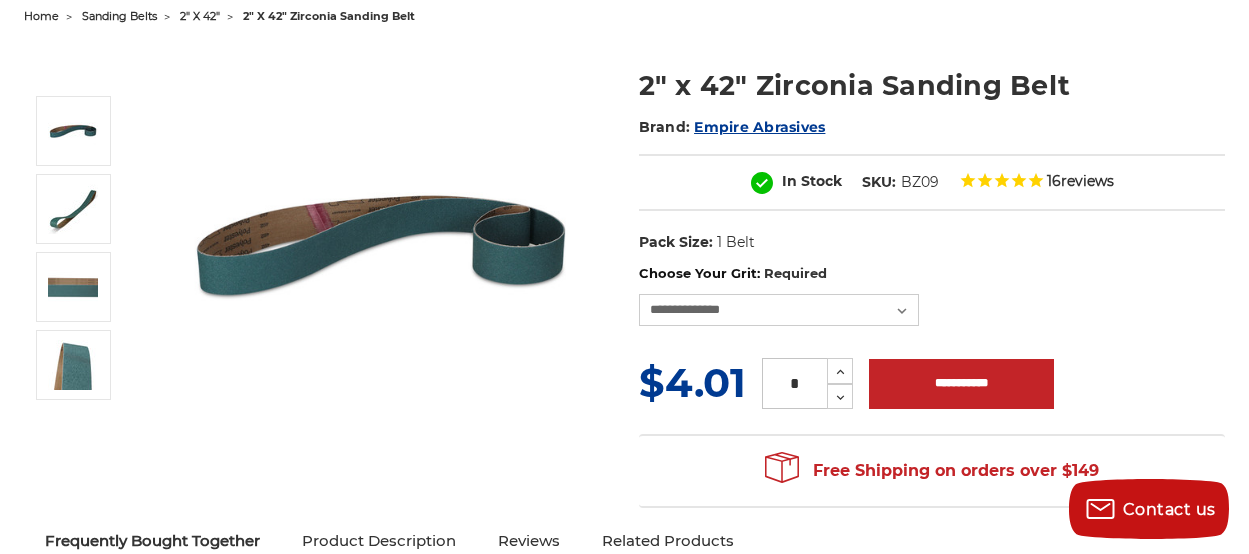 scroll, scrollTop: 256, scrollLeft: 0, axis: vertical 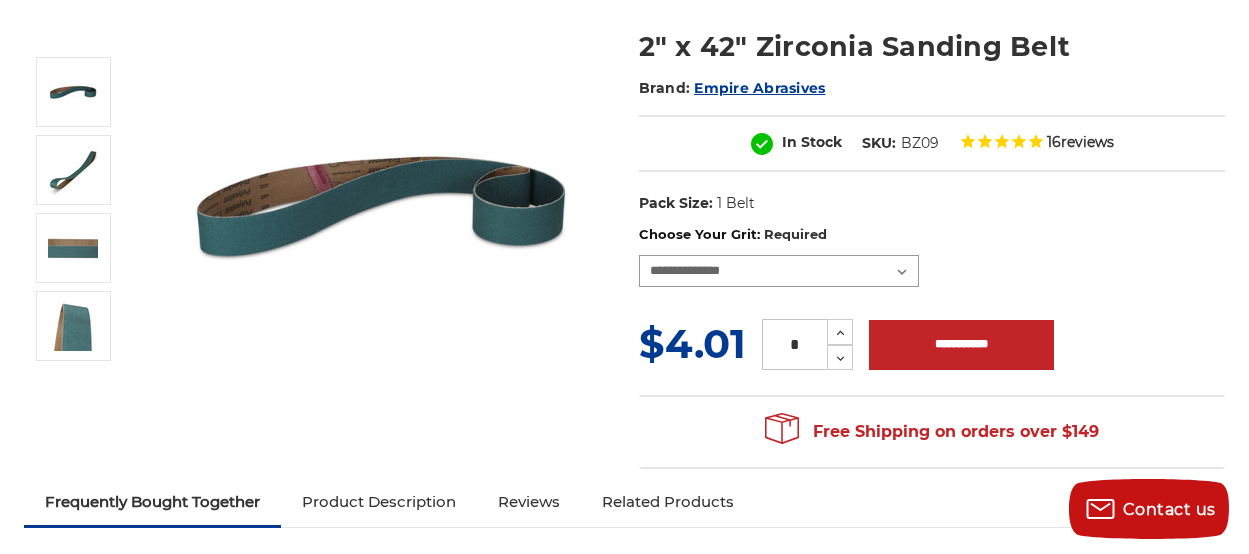 select on "****" 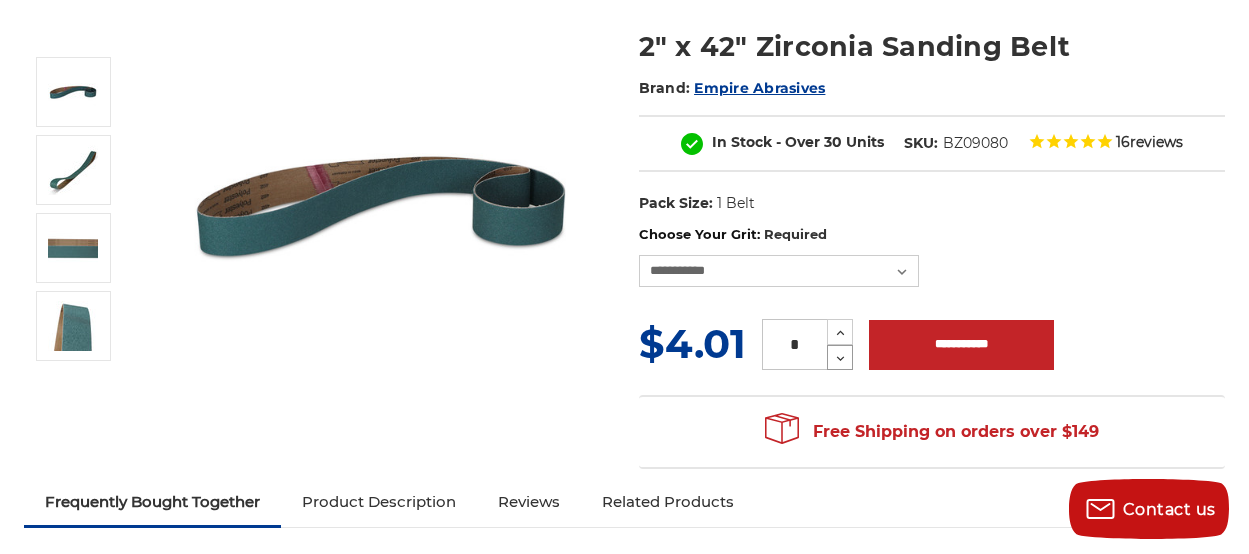 click 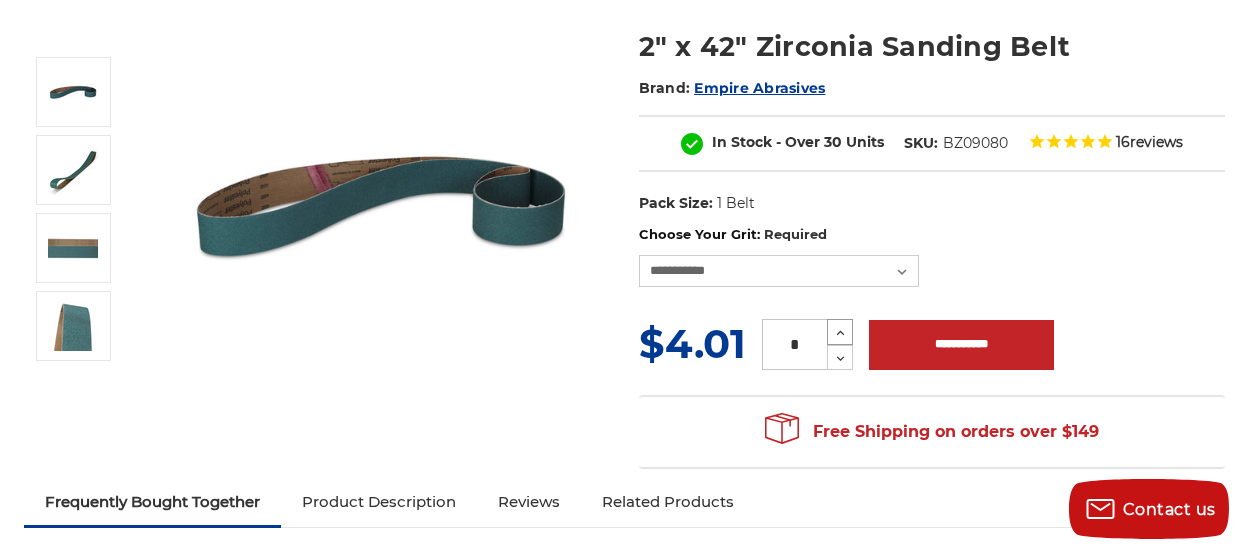 click 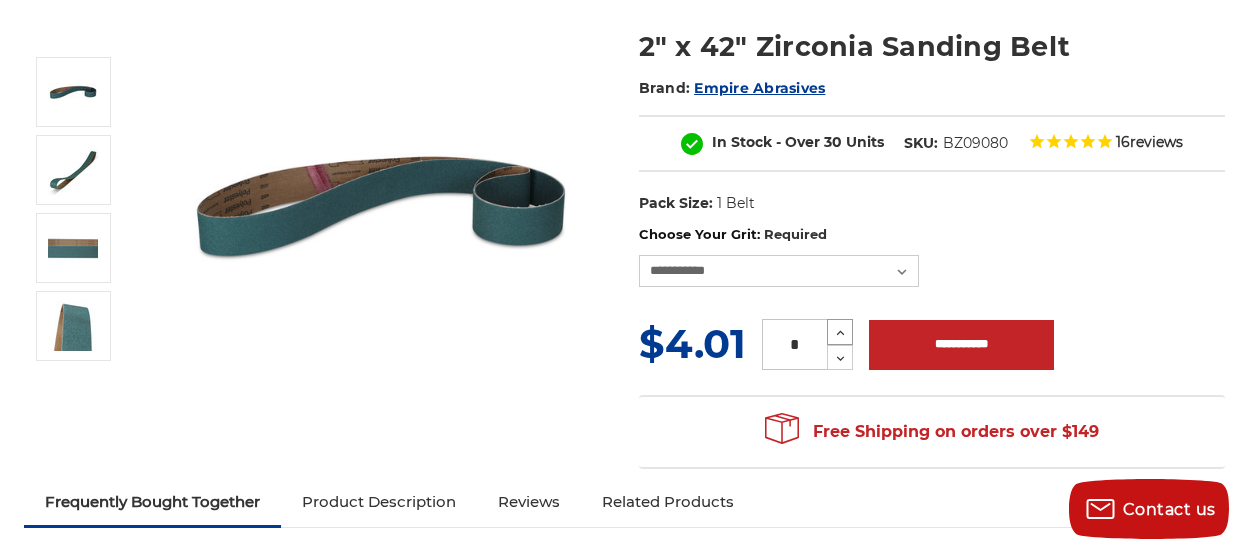 click 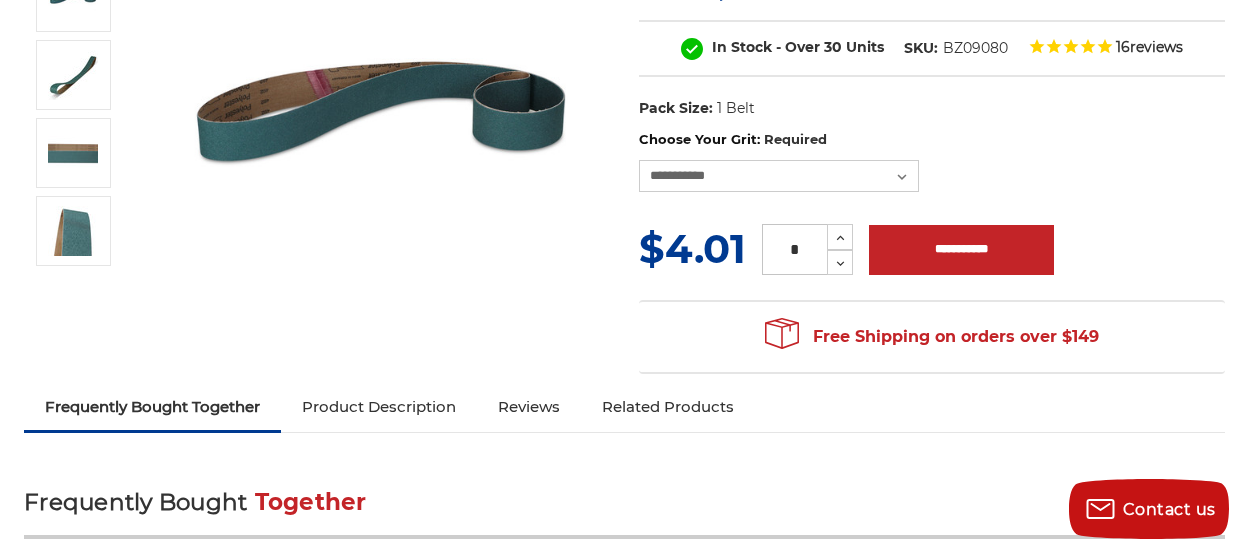 scroll, scrollTop: 256, scrollLeft: 0, axis: vertical 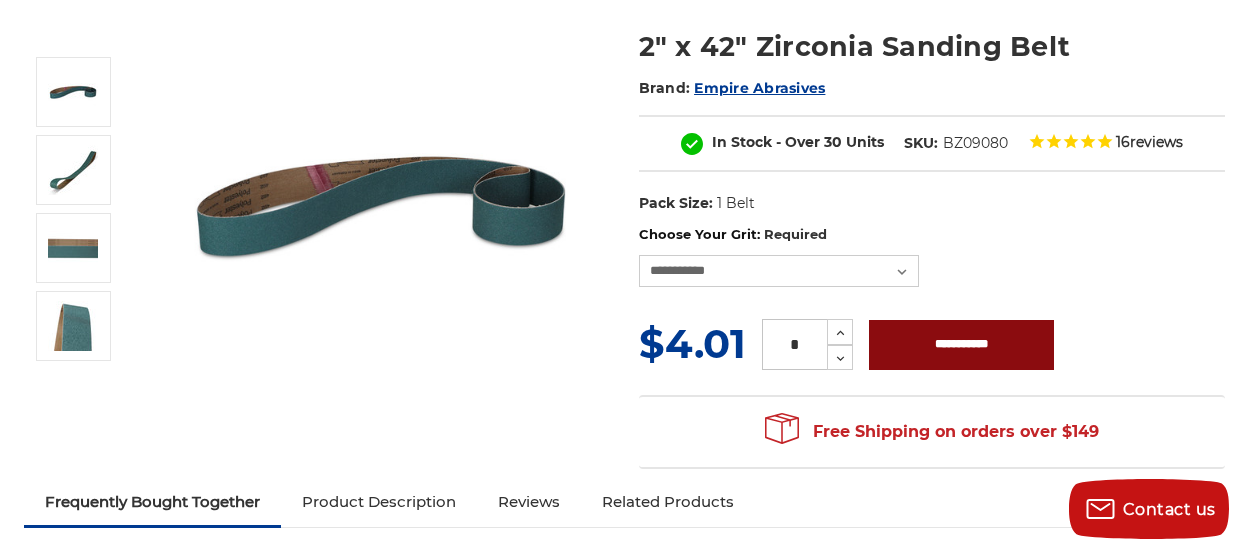 click on "**********" at bounding box center (961, 345) 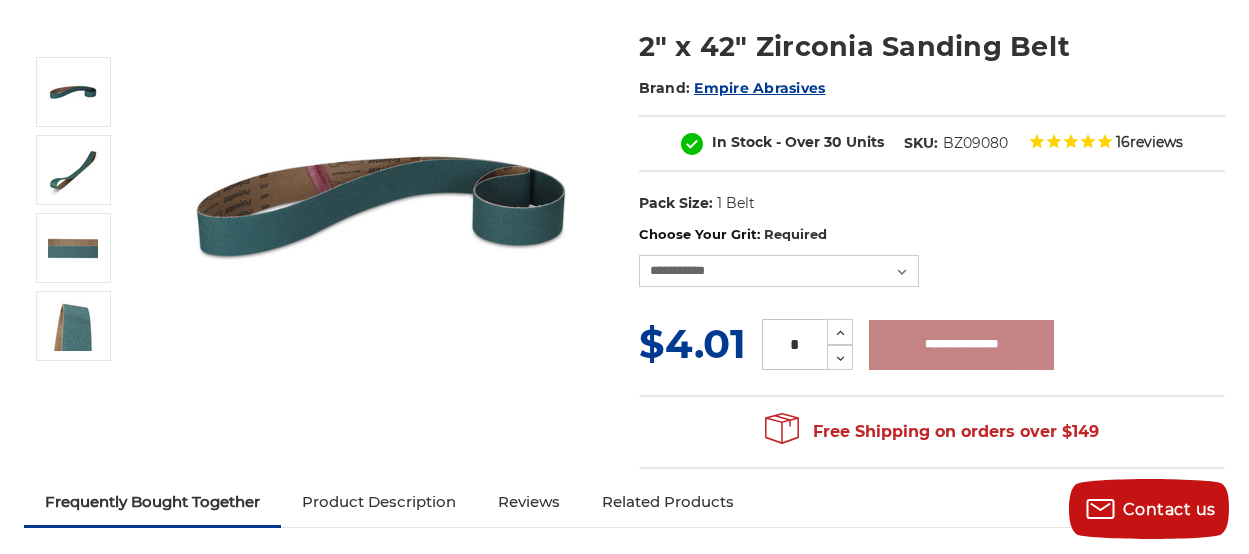 type on "**********" 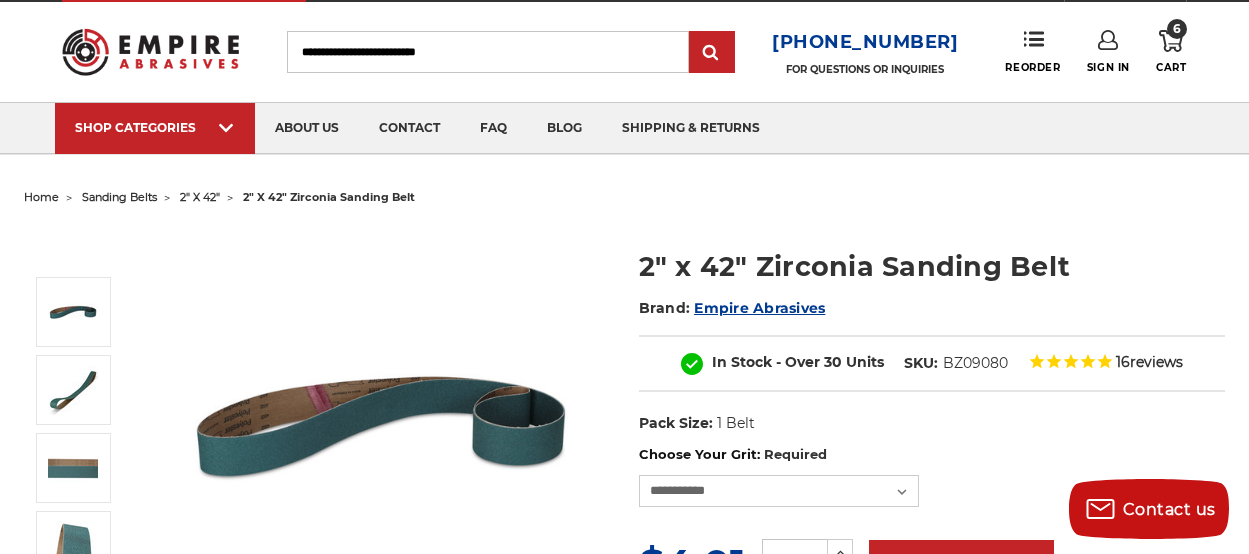 scroll, scrollTop: 0, scrollLeft: 0, axis: both 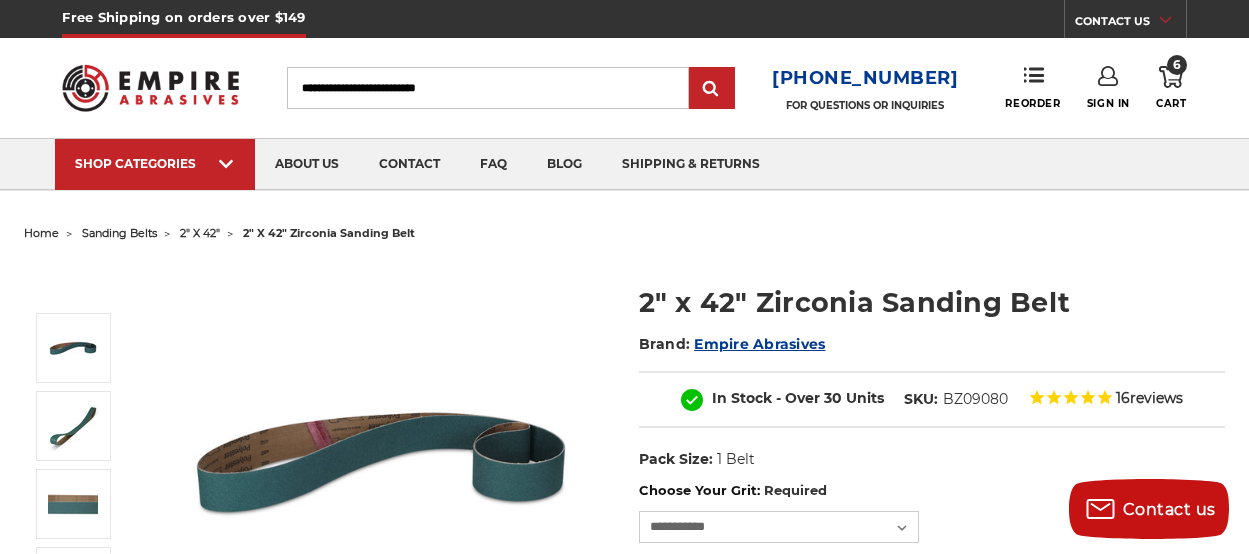 click 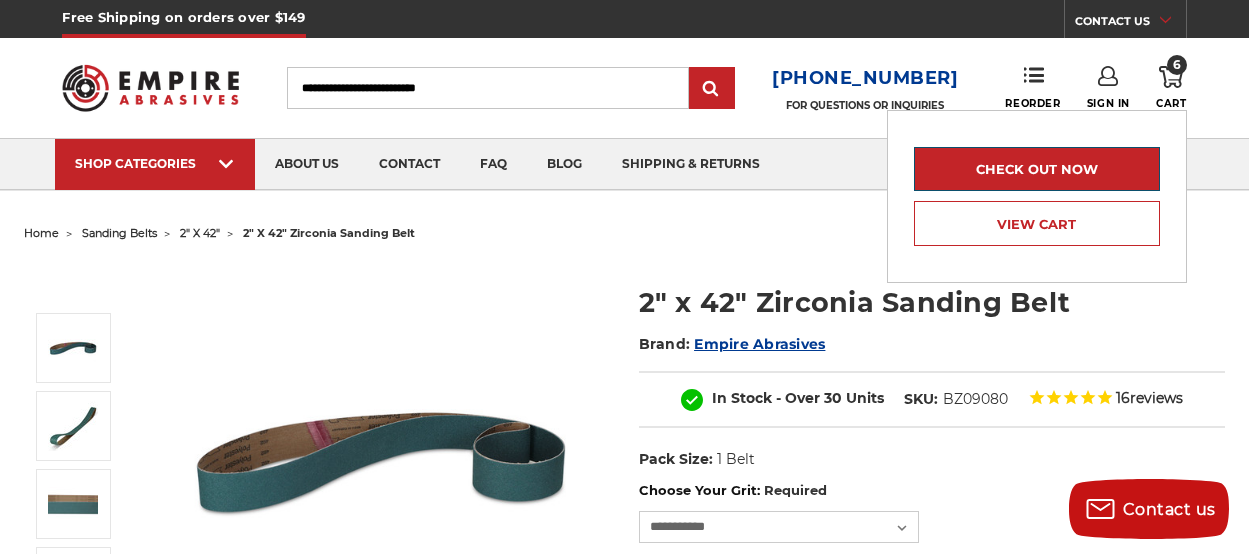 click on "Check out now" at bounding box center (1037, 169) 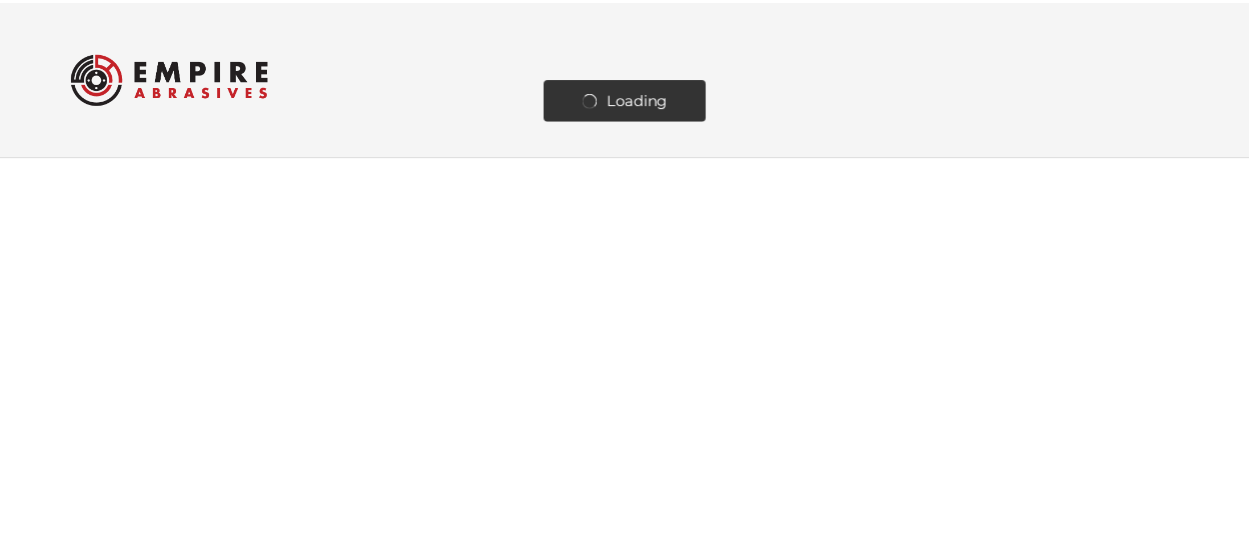 scroll, scrollTop: 0, scrollLeft: 0, axis: both 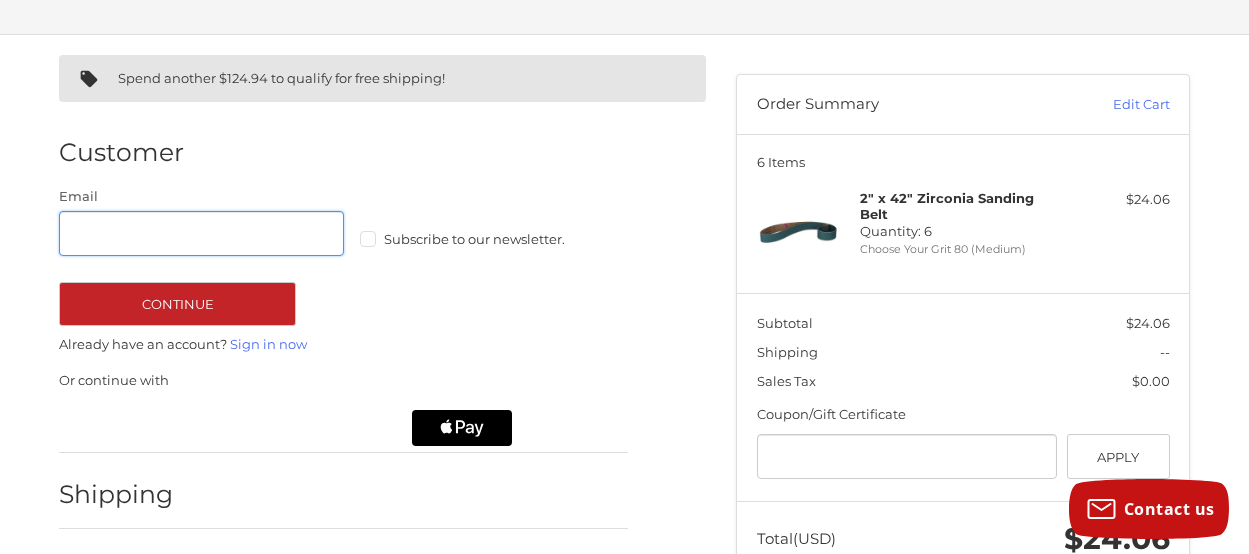 click on "Email" at bounding box center [201, 233] 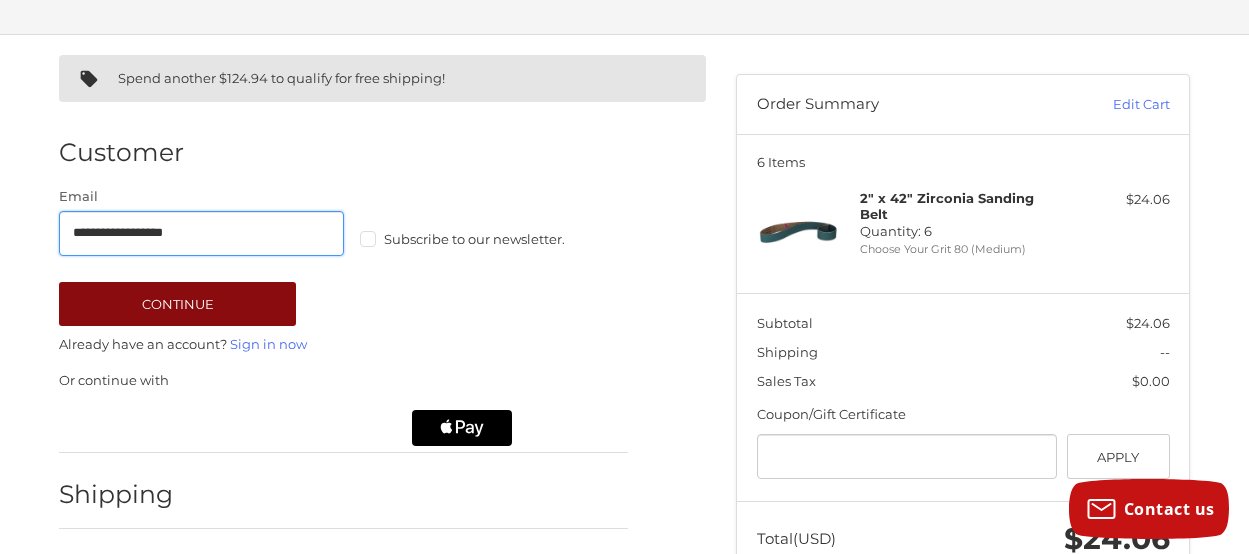 type on "**********" 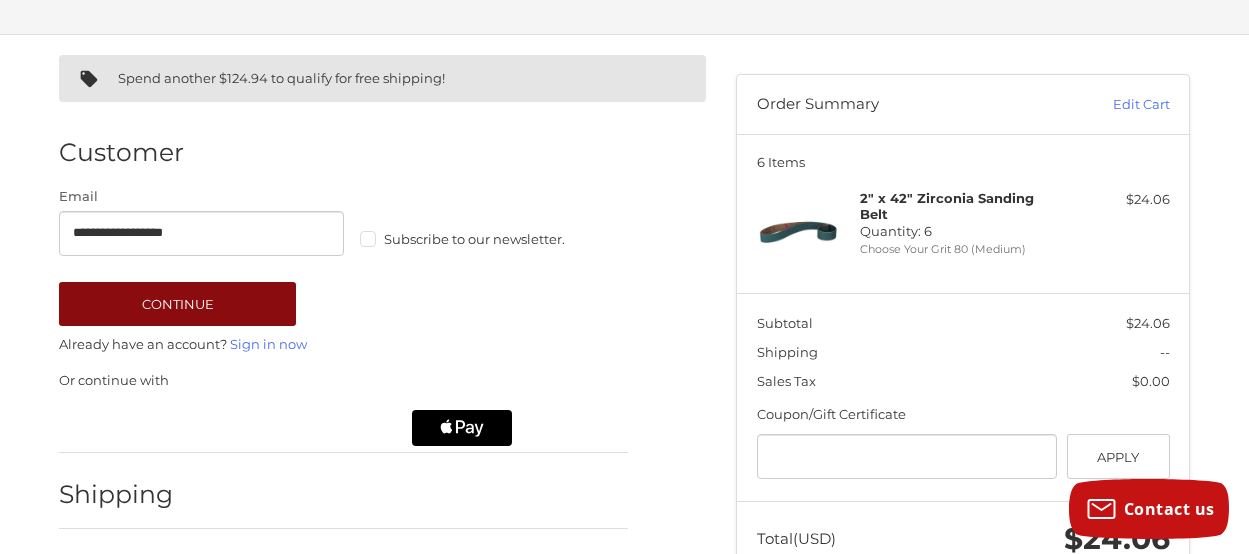 click on "Continue" at bounding box center [177, 304] 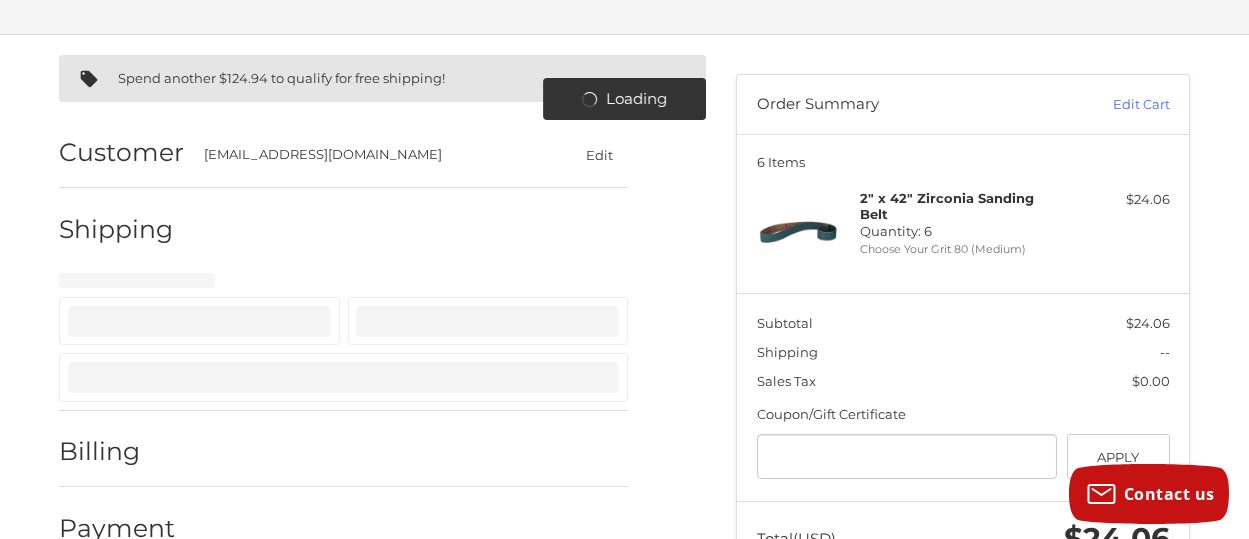 select on "**" 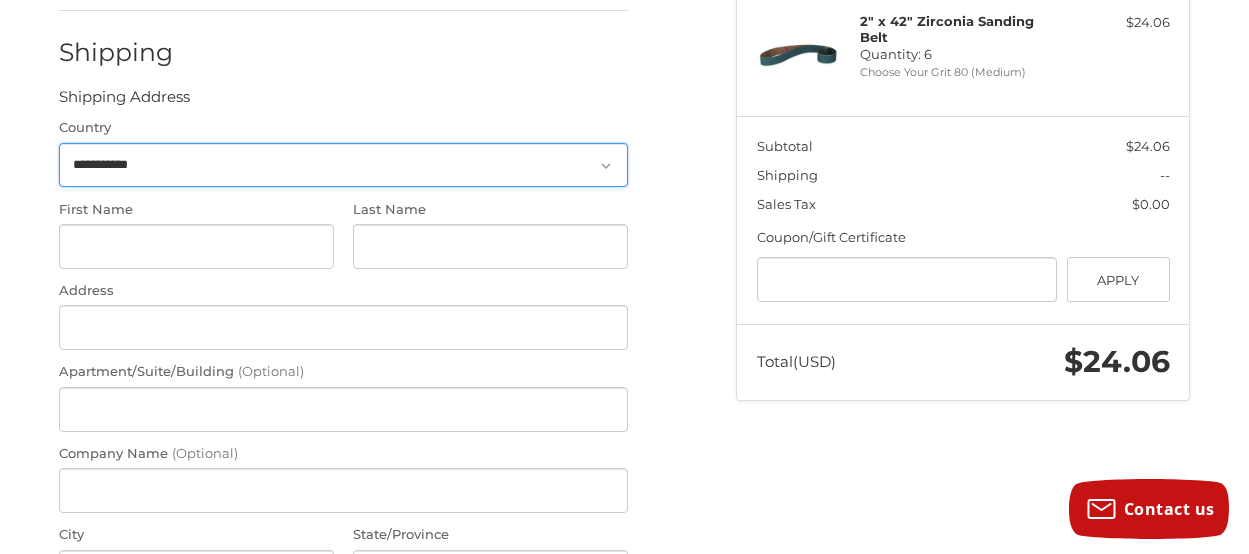scroll, scrollTop: 192, scrollLeft: 0, axis: vertical 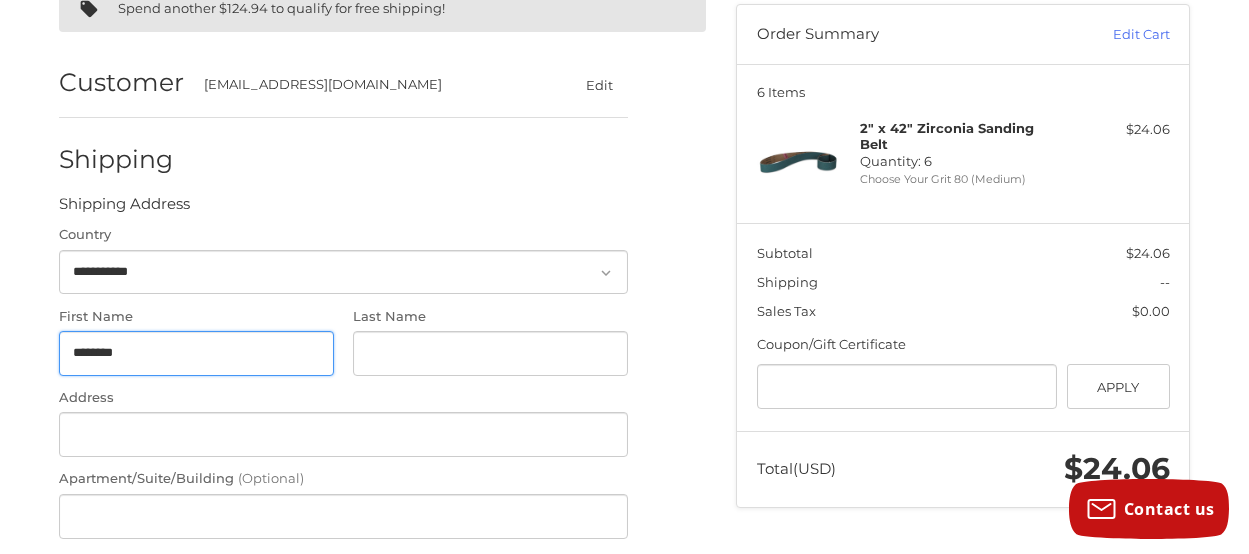 type on "********" 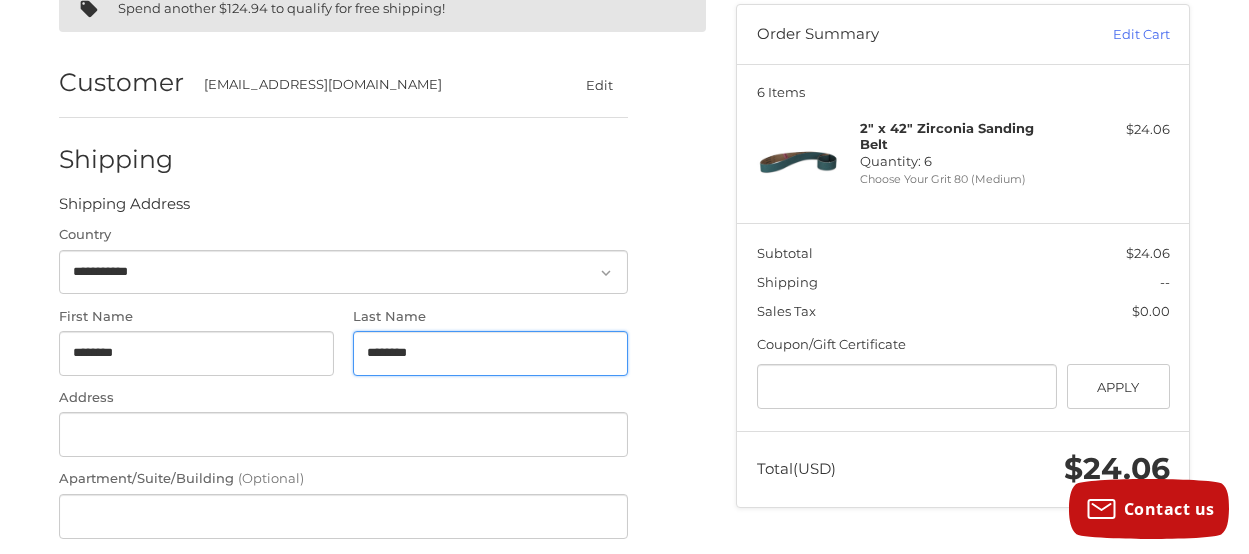 type on "********" 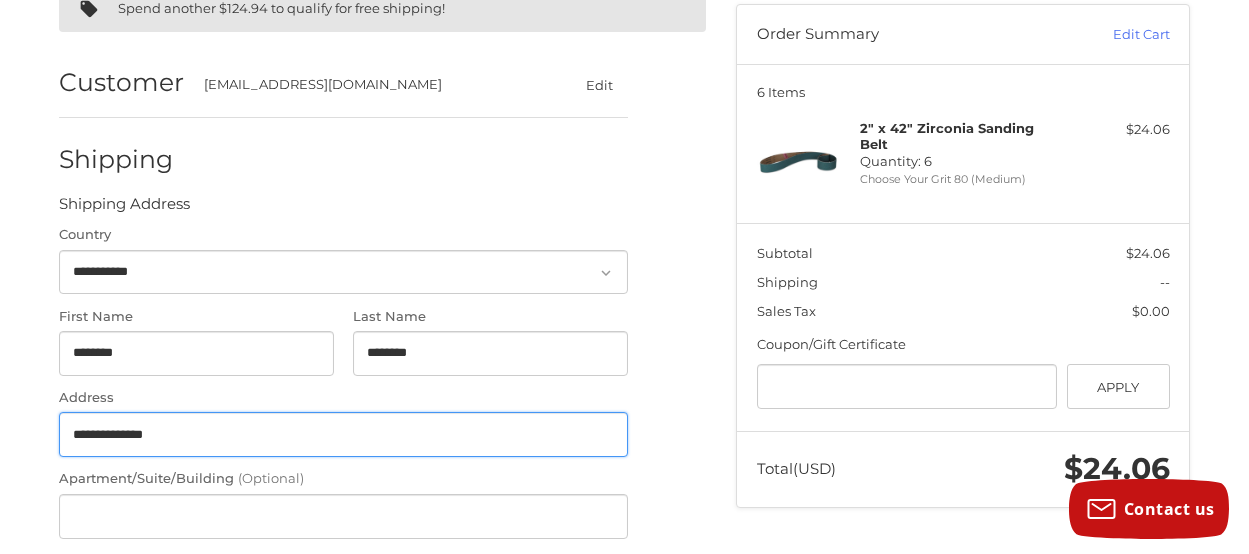 type on "**********" 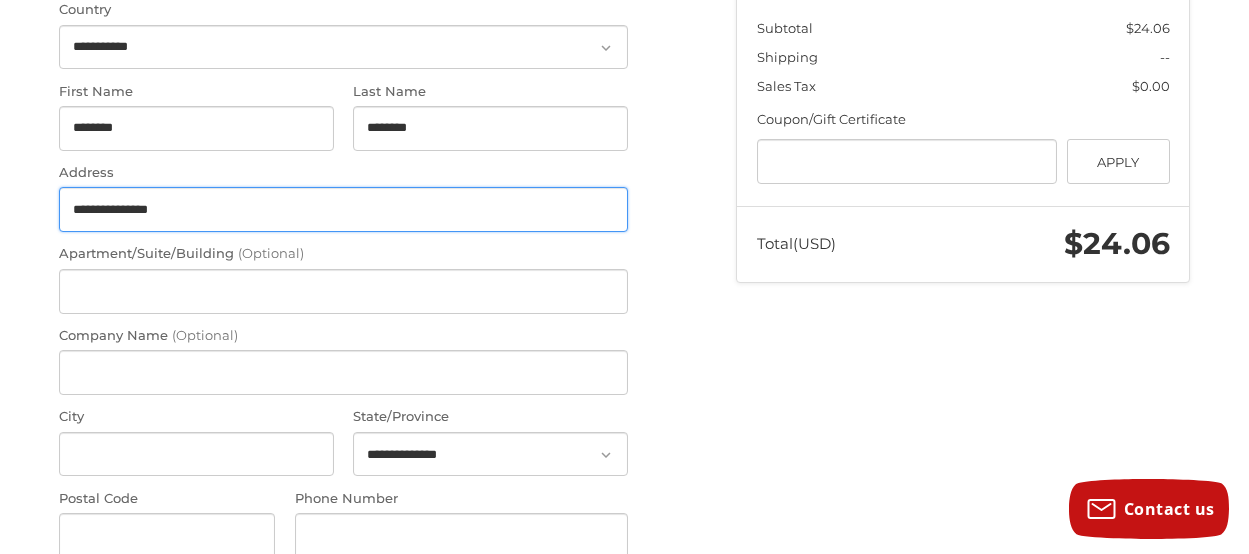 scroll, scrollTop: 439, scrollLeft: 0, axis: vertical 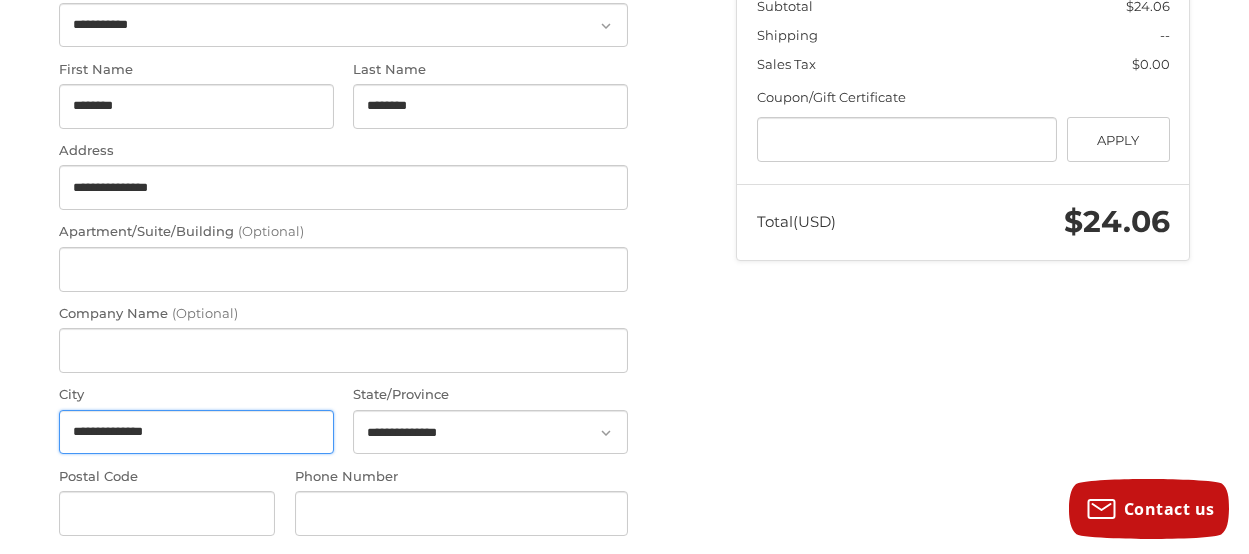 type on "**********" 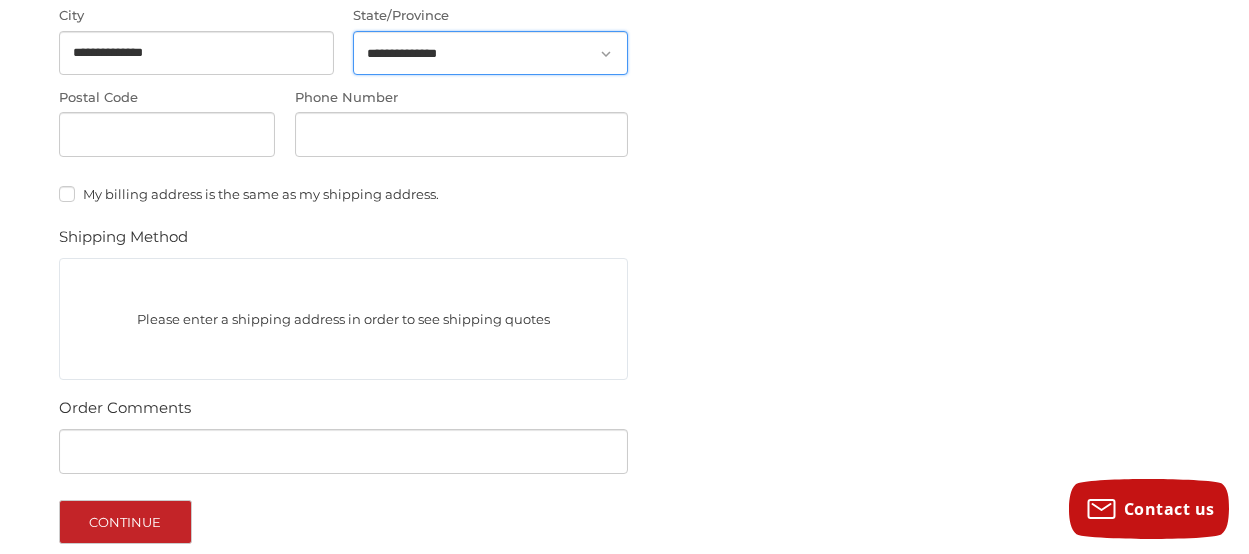 scroll, scrollTop: 814, scrollLeft: 0, axis: vertical 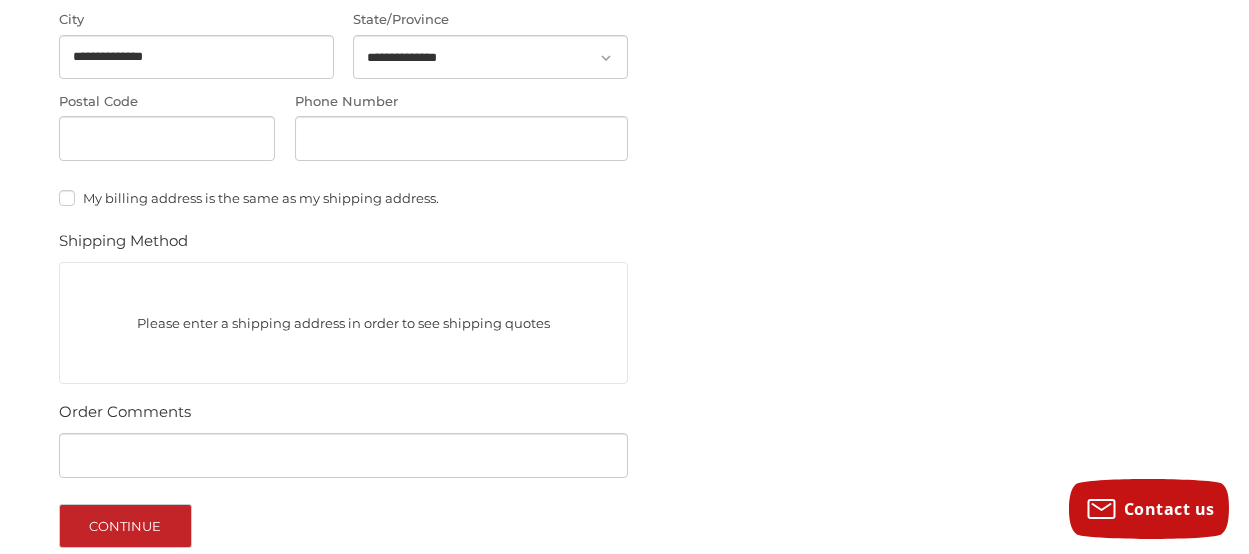 click 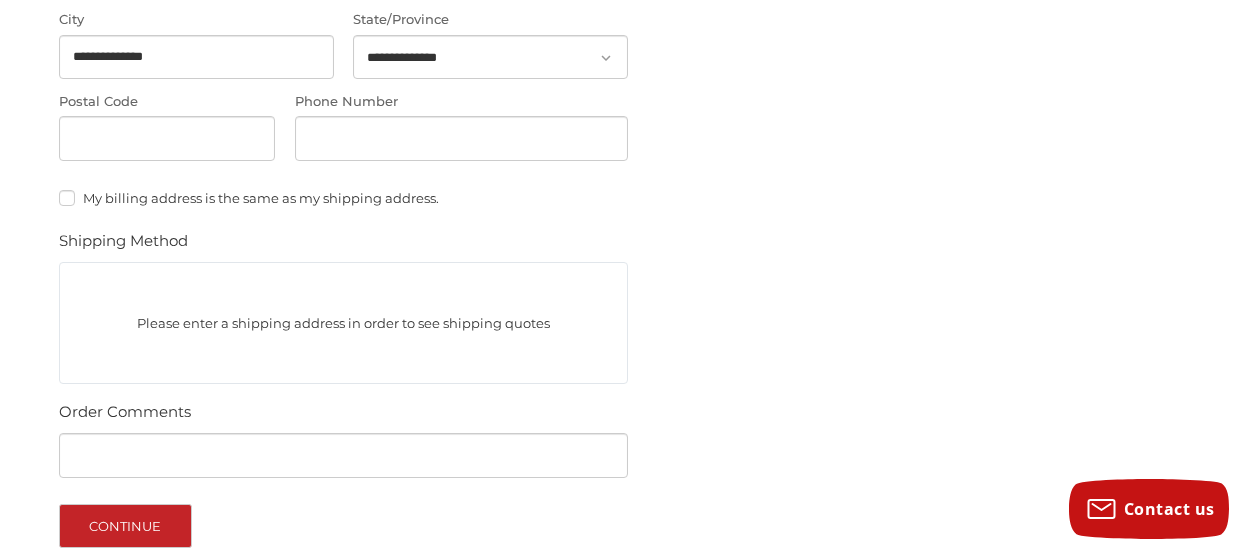 click 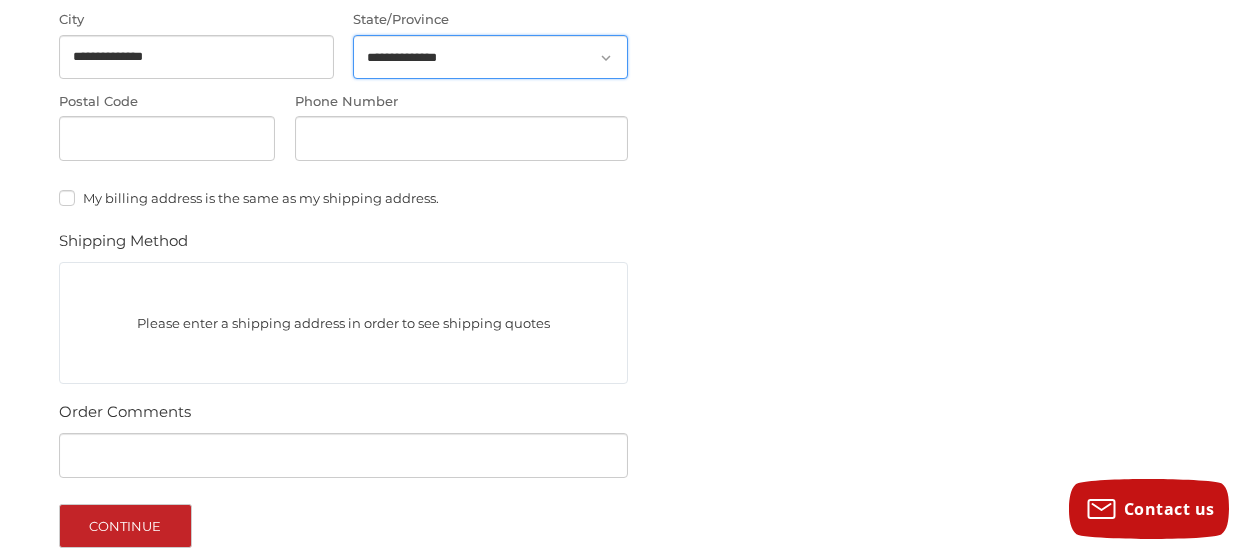 select on "**" 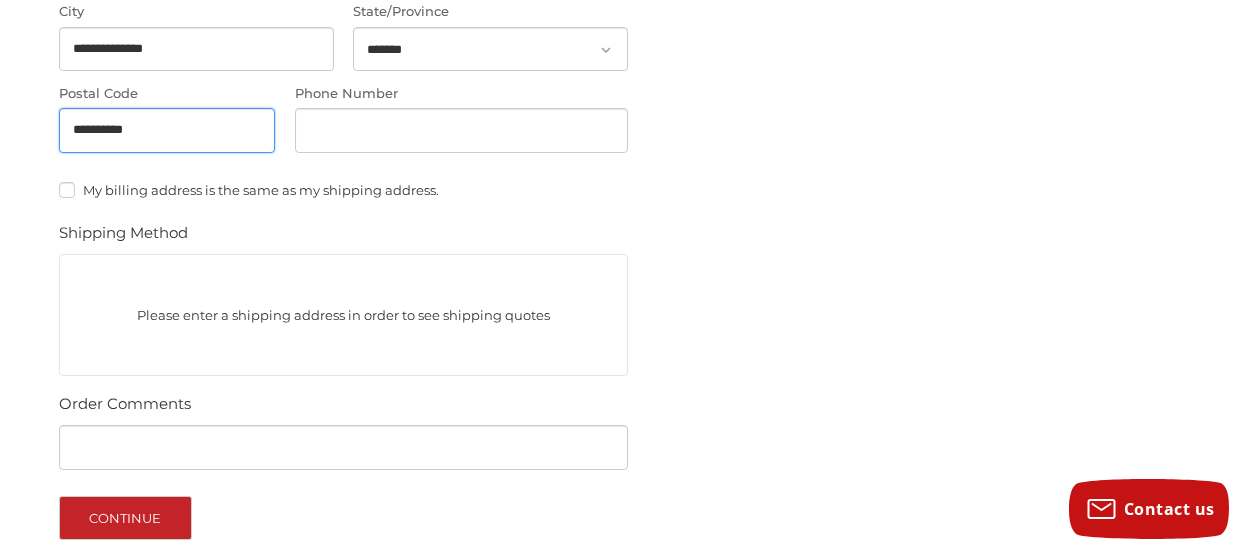 scroll, scrollTop: 826, scrollLeft: 0, axis: vertical 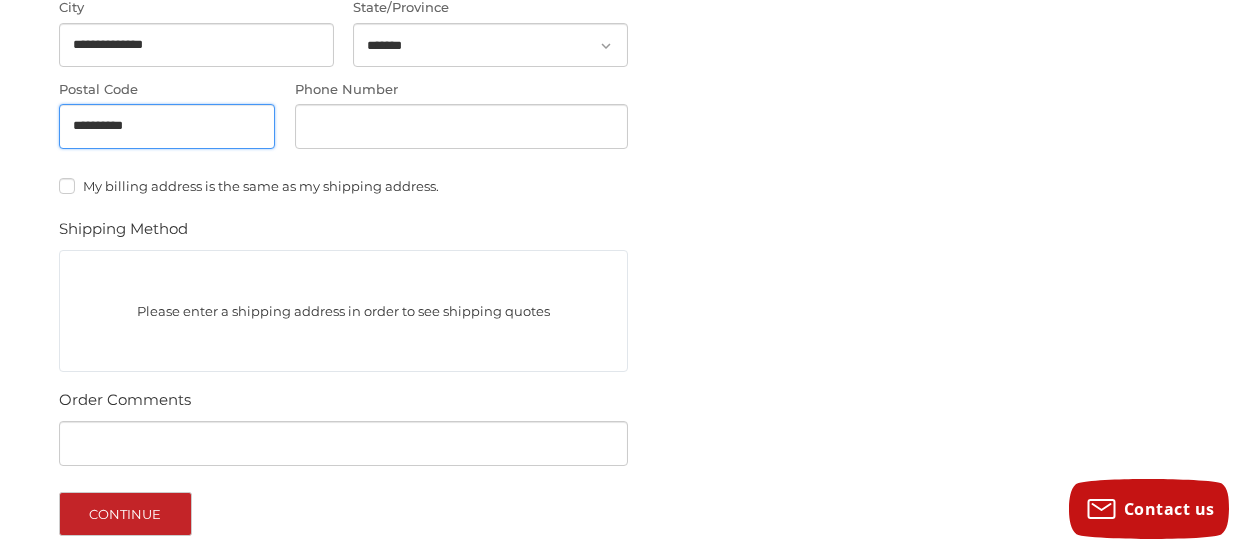 type on "**********" 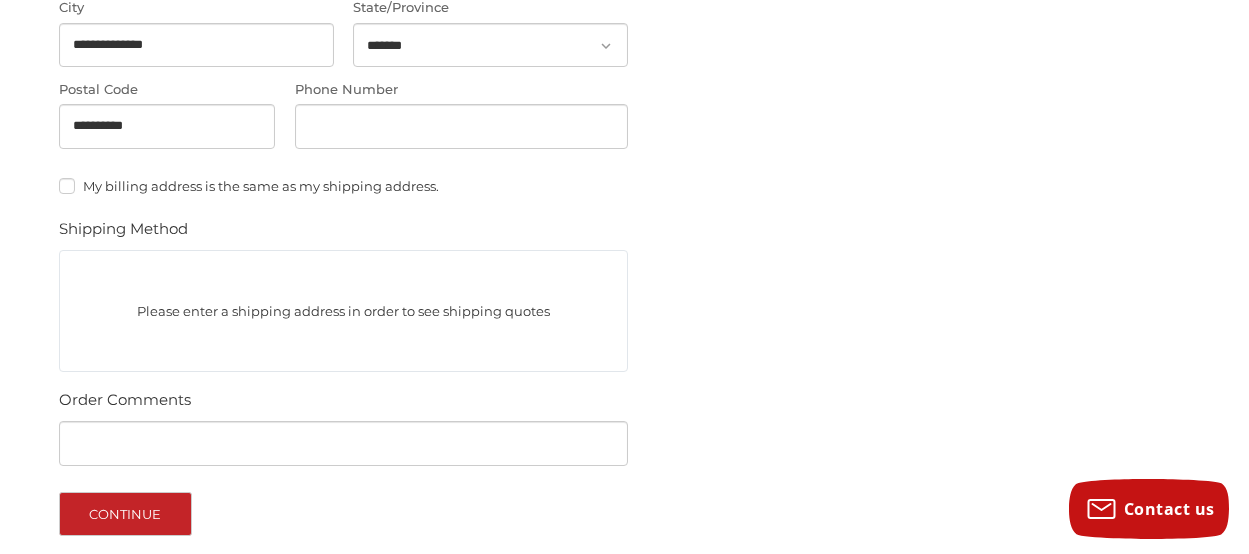 click on "Please enter a shipping address in order to see shipping quotes" at bounding box center [343, 311] 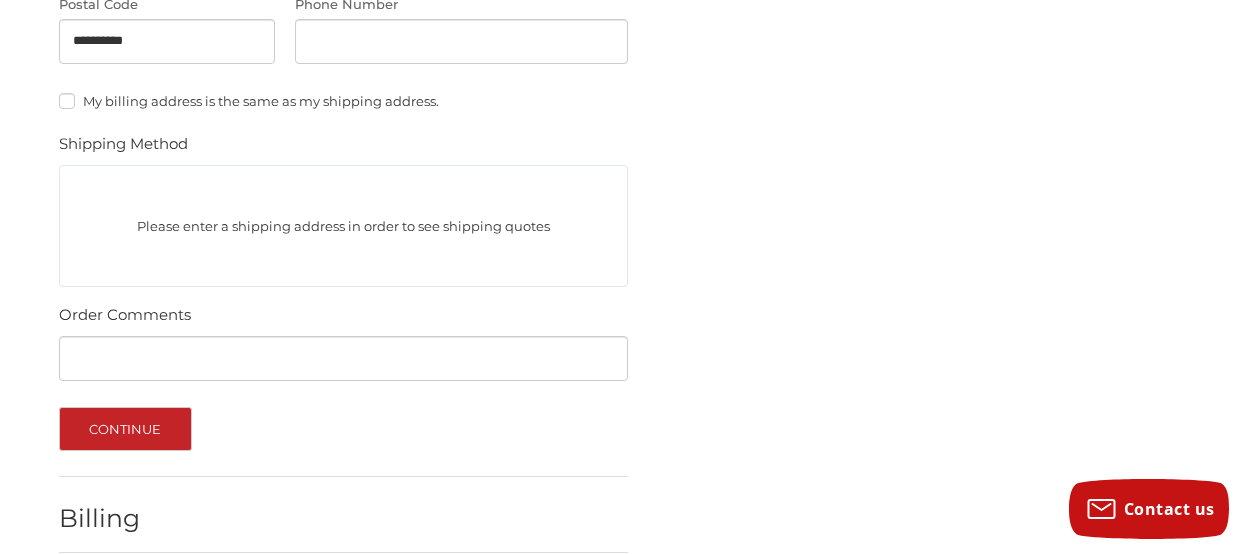 scroll, scrollTop: 839, scrollLeft: 0, axis: vertical 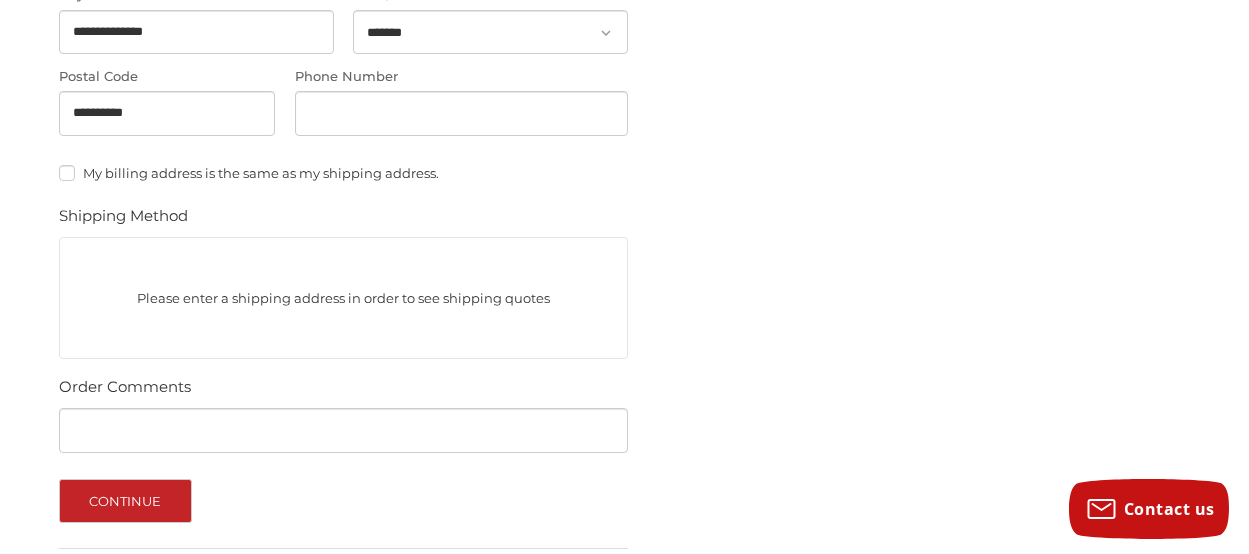 click on "Please enter a shipping address in order to see shipping quotes" at bounding box center (343, 298) 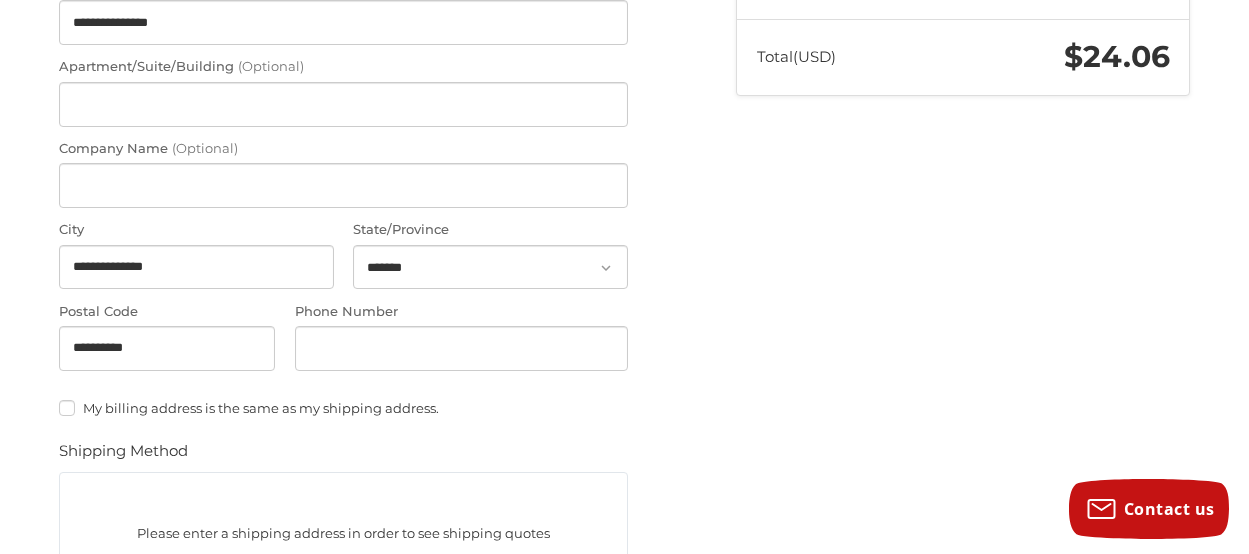 scroll, scrollTop: 661, scrollLeft: 0, axis: vertical 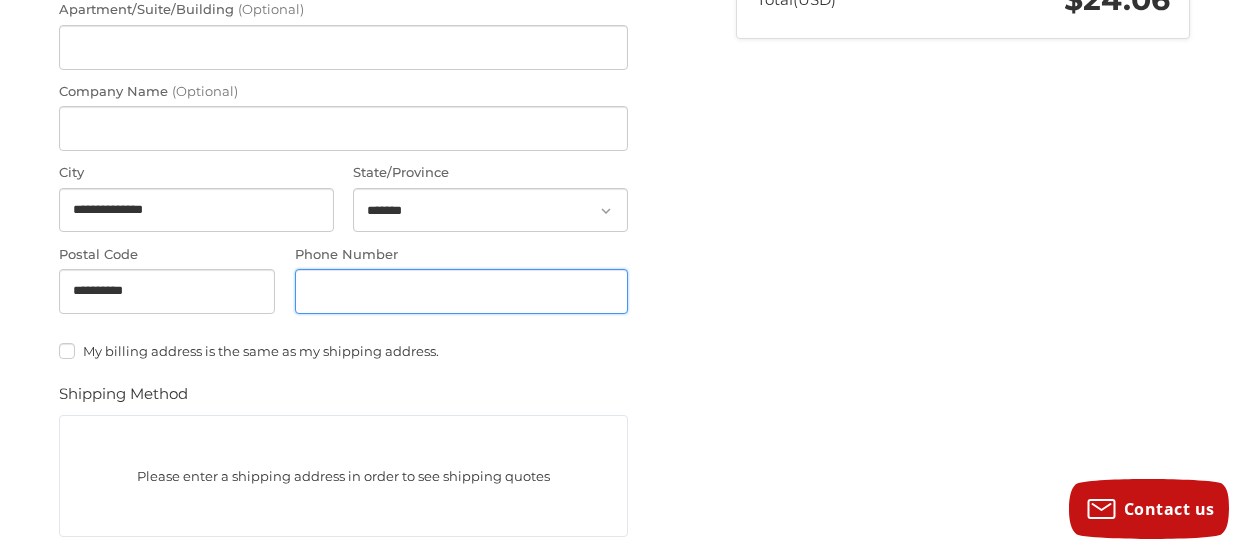 type on "*" 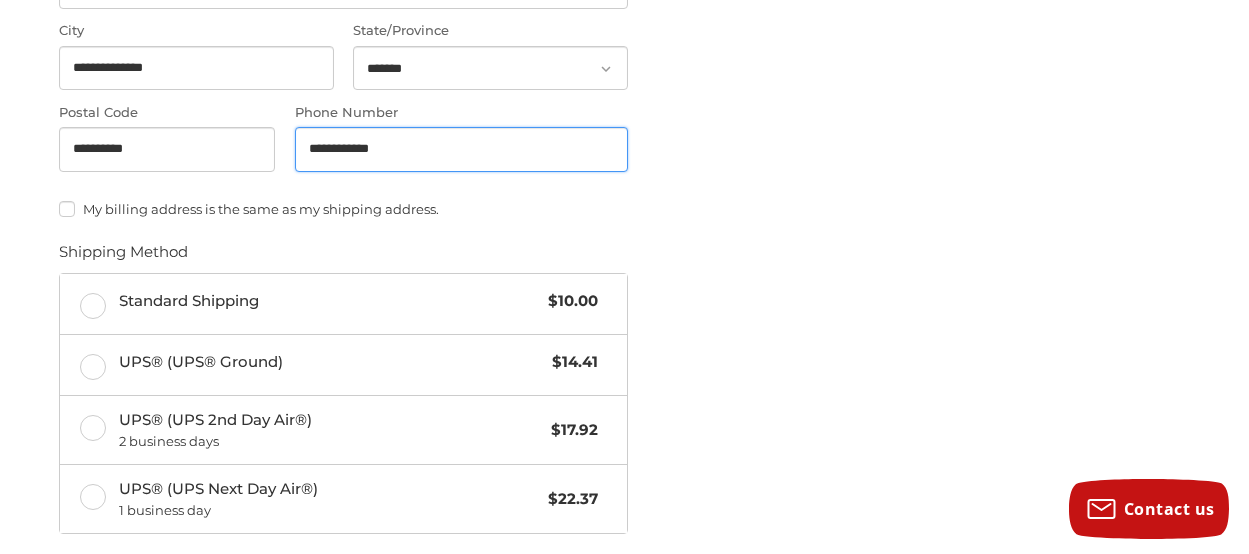 scroll, scrollTop: 811, scrollLeft: 0, axis: vertical 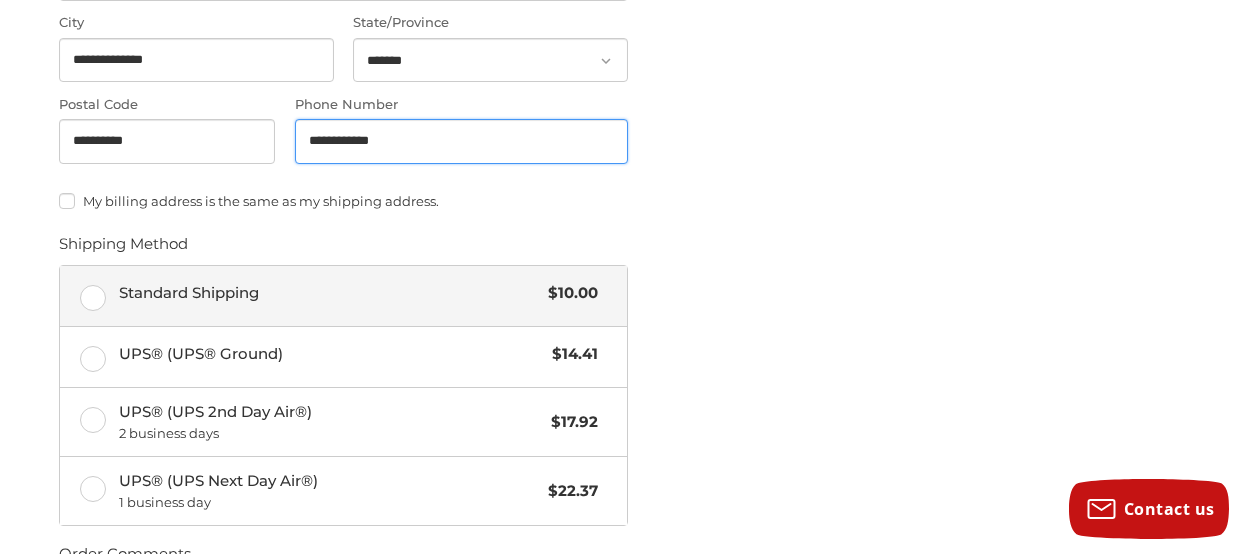 type on "**********" 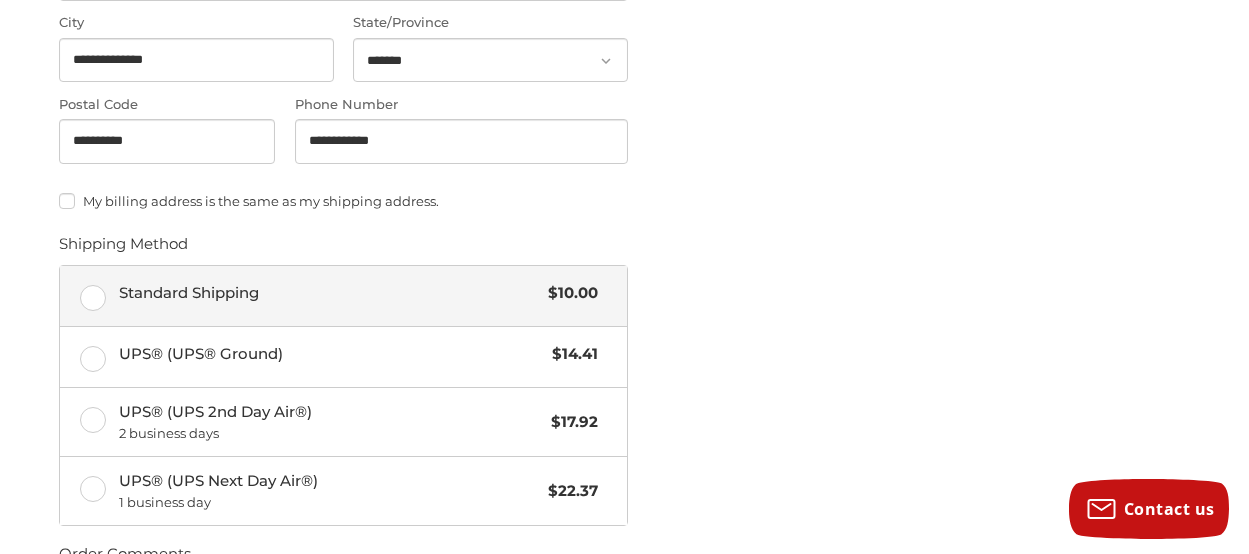 click on "Standard Shipping $10.00" at bounding box center [343, 296] 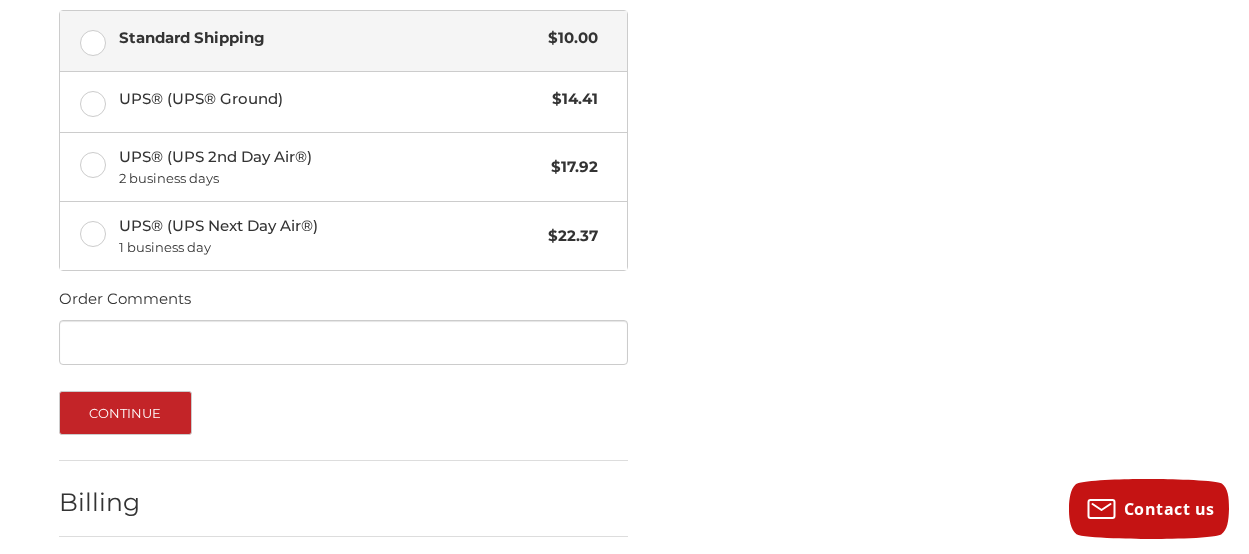 scroll, scrollTop: 1137, scrollLeft: 0, axis: vertical 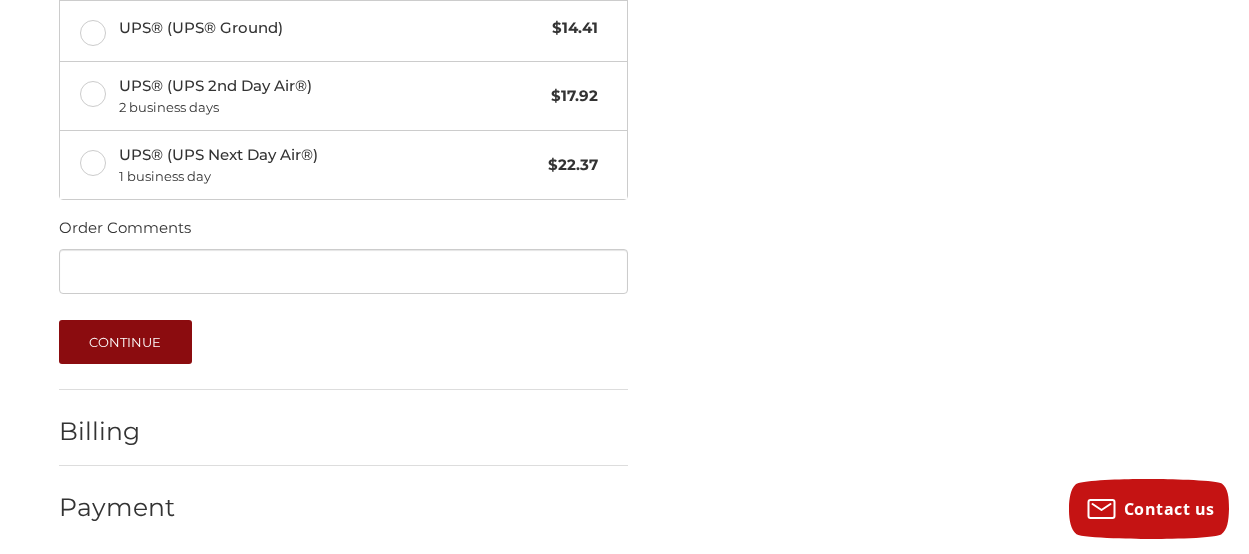 click on "Continue" at bounding box center (125, 342) 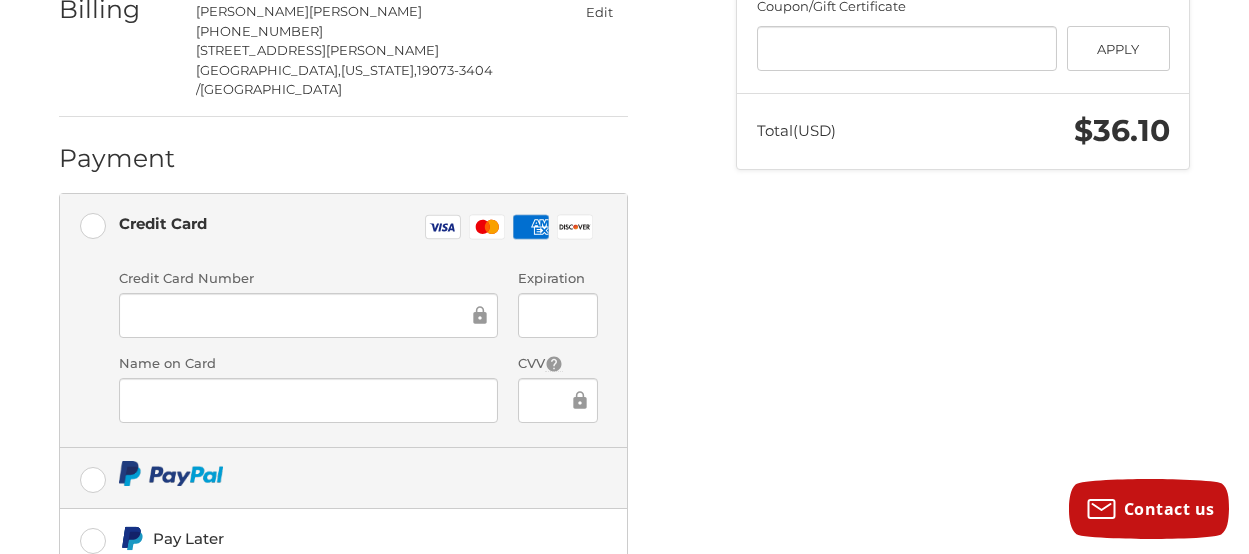 scroll, scrollTop: 647, scrollLeft: 0, axis: vertical 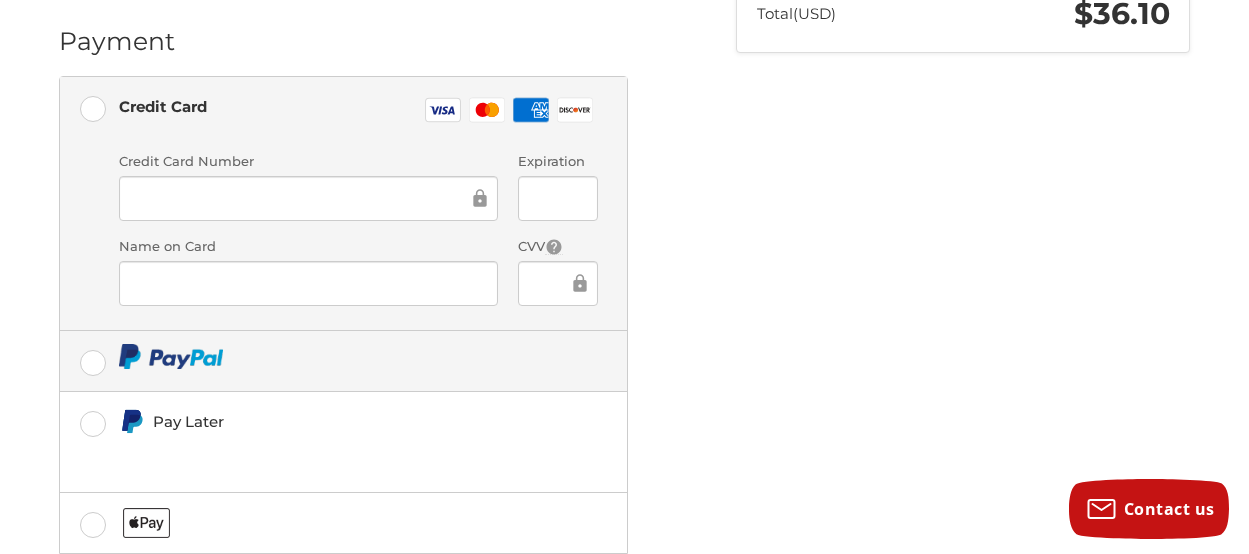 click at bounding box center [343, 361] 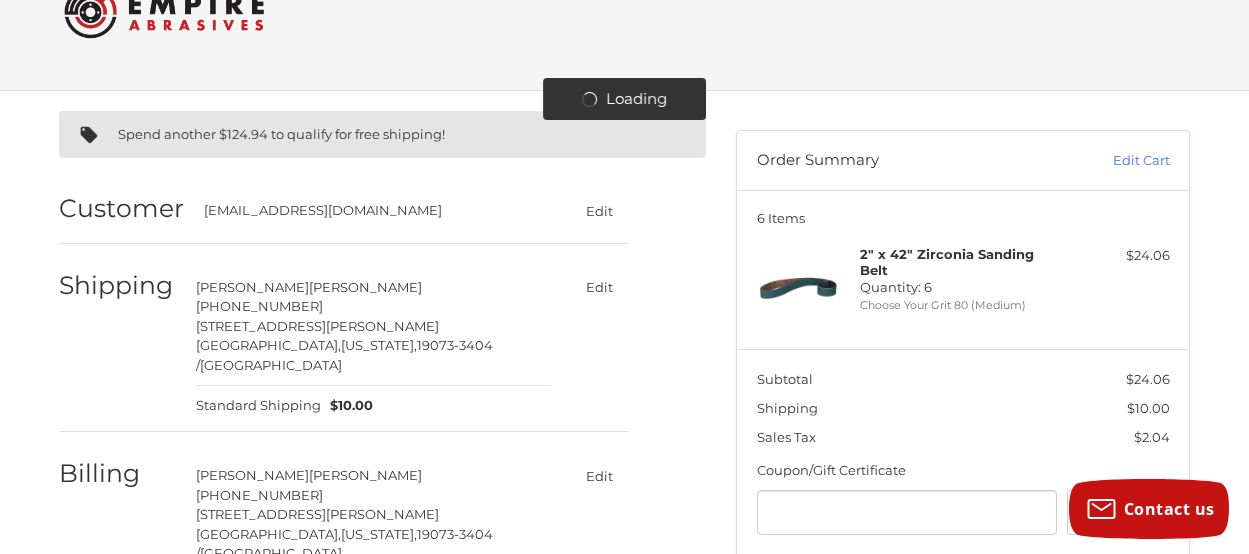 scroll, scrollTop: 97, scrollLeft: 0, axis: vertical 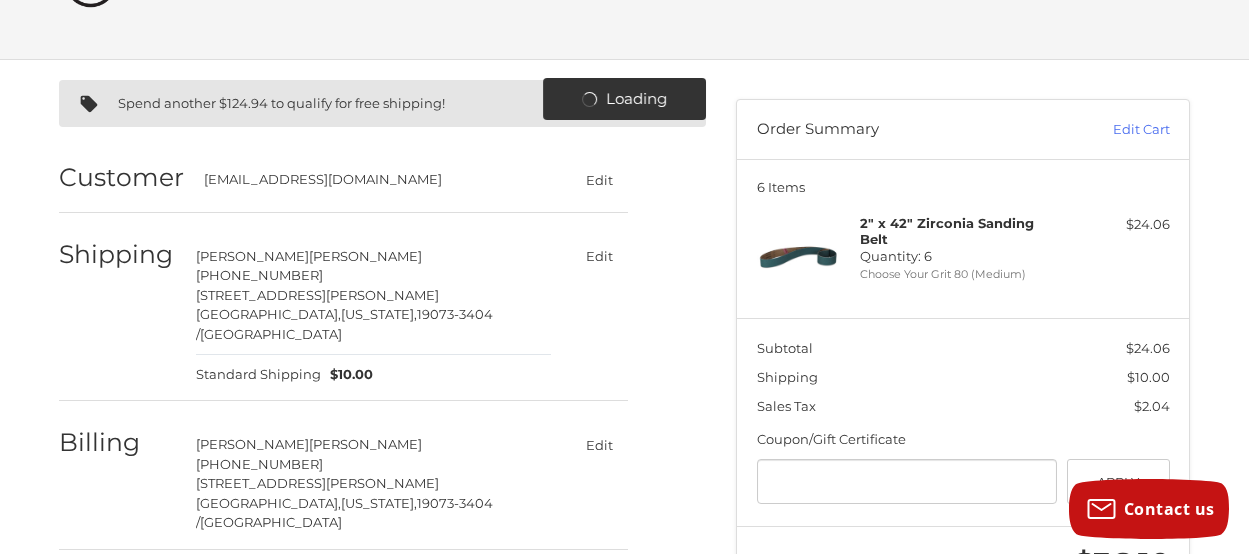 click on "Customer eahoeyjr@gmail.com Edit Shipping Edward F  Hoey Jr.   610 359 0192 3401 Lewis Rd.   Newtown Square,  Pennsylvania,  19073-3404 /  United States  Standard Shipping $10.00 Edit Billing Edward F  Hoey Jr.   610 359 0192 3401 Lewis Rd.   Newtown Square,  Pennsylvania,  19073-3404 /  United States  Edit Payment Payment Methods PayPal Credit Card Visa Master Amex Discover Pay Later Redeemable Payments Coupon/Gift Certificate Gift Certificate or Coupon Code Apply Continue with PayPal" at bounding box center (382, 619) 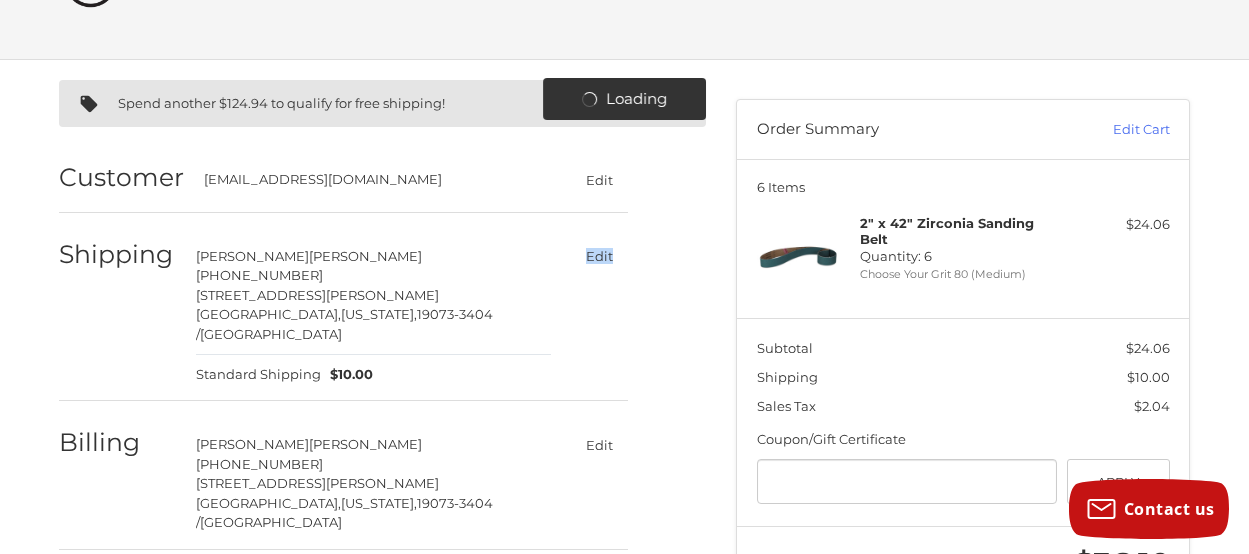 click on "Customer eahoeyjr@gmail.com Edit Shipping Edward F  Hoey Jr.   610 359 0192 3401 Lewis Rd.   Newtown Square,  Pennsylvania,  19073-3404 /  United States  Standard Shipping $10.00 Edit Billing Edward F  Hoey Jr.   610 359 0192 3401 Lewis Rd.   Newtown Square,  Pennsylvania,  19073-3404 /  United States  Edit Payment Payment Methods PayPal Credit Card Visa Master Amex Discover Pay Later Redeemable Payments Coupon/Gift Certificate Gift Certificate or Coupon Code Apply Continue with PayPal" at bounding box center [382, 619] 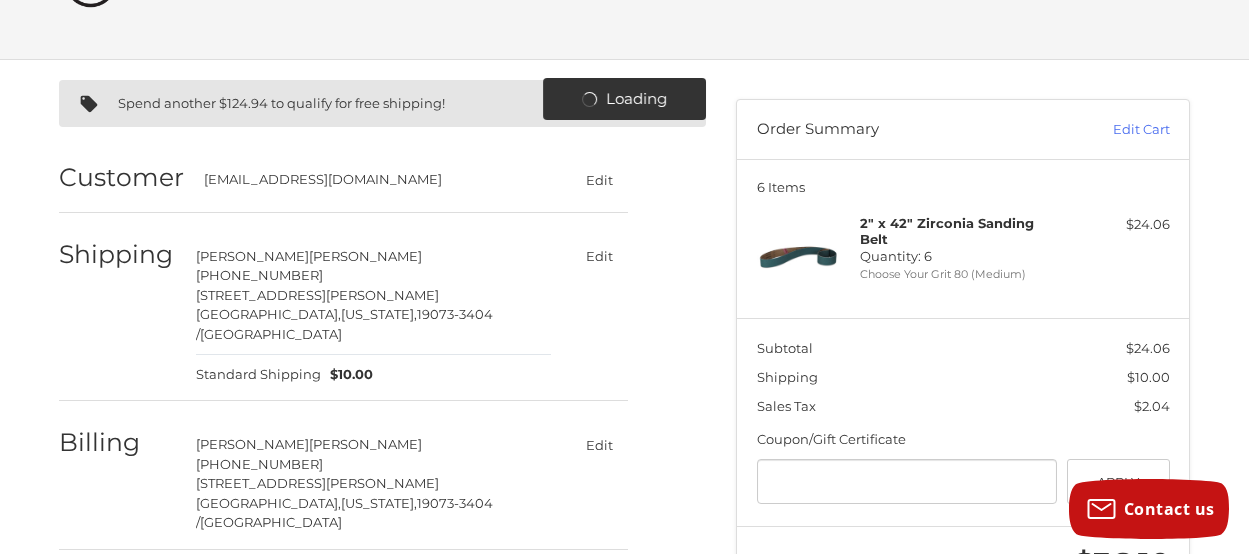 click on "Loading" at bounding box center (636, 99) 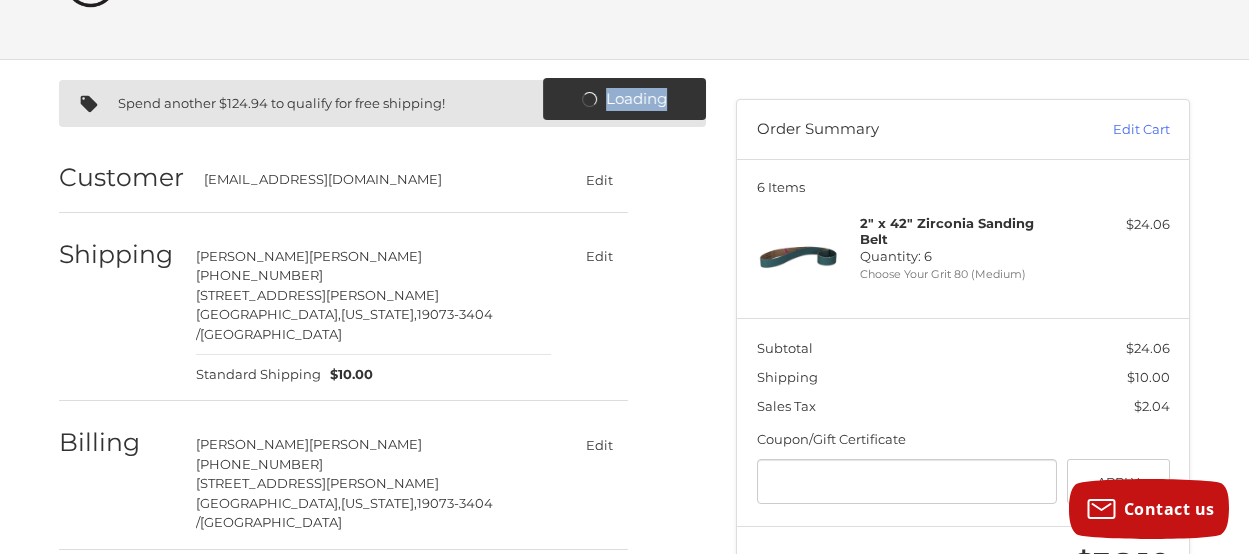 click on "Loading" at bounding box center (636, 99) 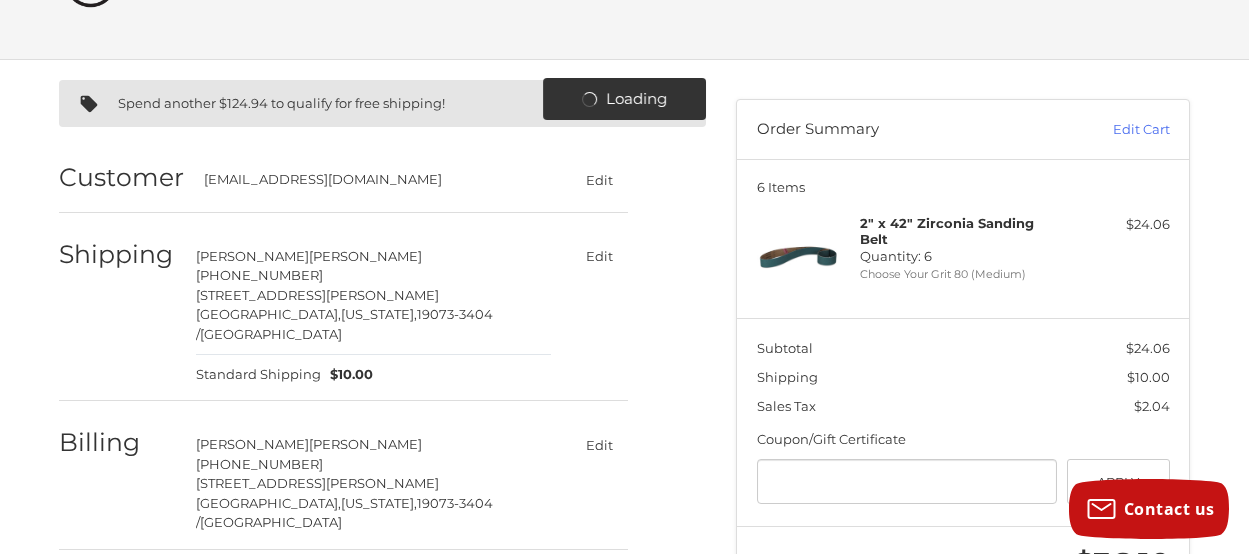 click on "Customer eahoeyjr@gmail.com Edit Shipping Edward F  Hoey Jr.   610 359 0192 3401 Lewis Rd.   Newtown Square,  Pennsylvania,  19073-3404 /  United States  Standard Shipping $10.00 Edit Billing Edward F  Hoey Jr.   610 359 0192 3401 Lewis Rd.   Newtown Square,  Pennsylvania,  19073-3404 /  United States  Edit Payment Payment Methods PayPal Credit Card Visa Master Amex Discover Pay Later Redeemable Payments Coupon/Gift Certificate Gift Certificate or Coupon Code Apply Continue with PayPal" at bounding box center [382, 619] 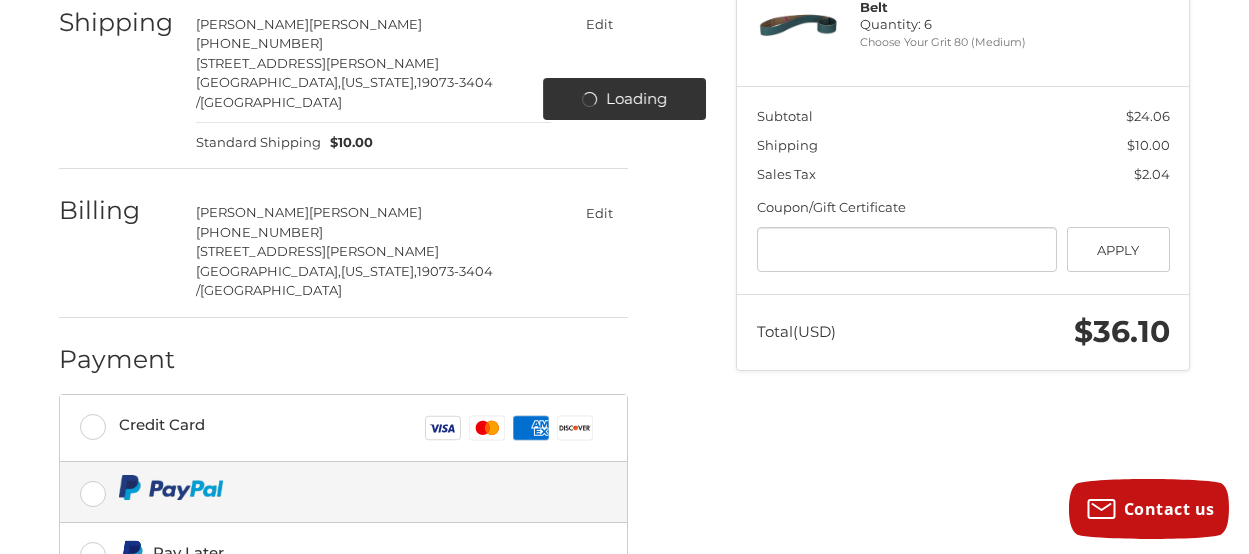 scroll, scrollTop: 0, scrollLeft: 0, axis: both 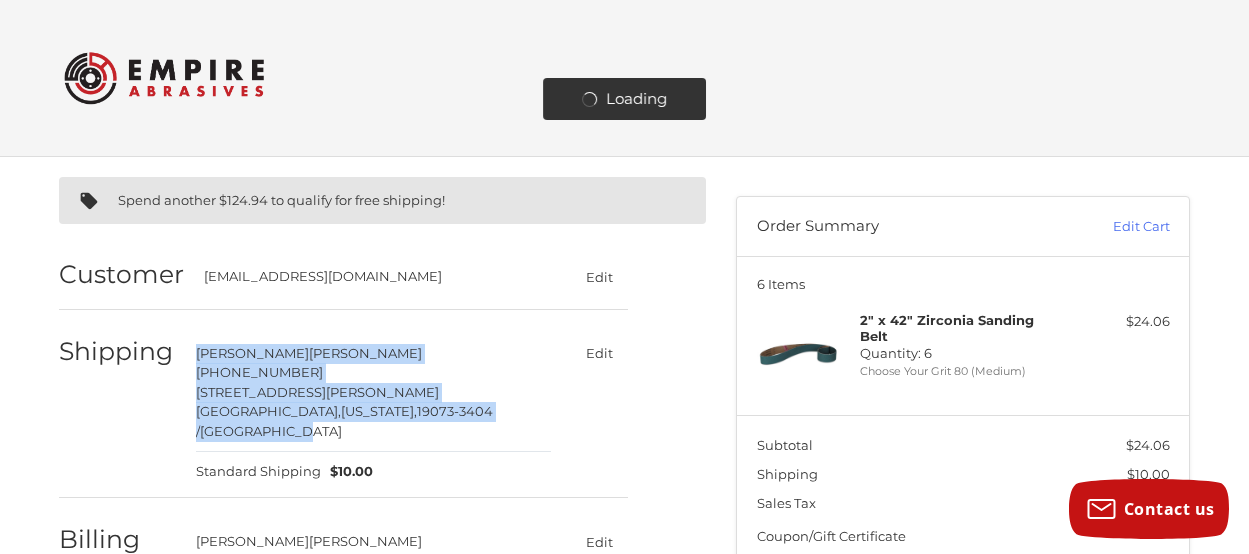 drag, startPoint x: 280, startPoint y: 420, endPoint x: 194, endPoint y: 348, distance: 112.1606 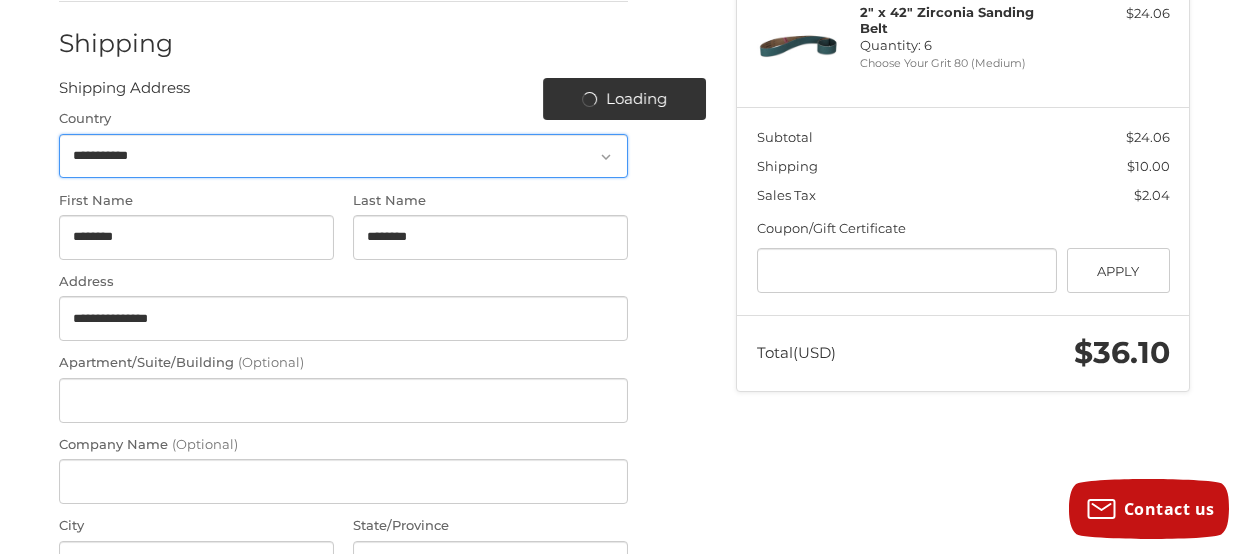 scroll, scrollTop: 309, scrollLeft: 0, axis: vertical 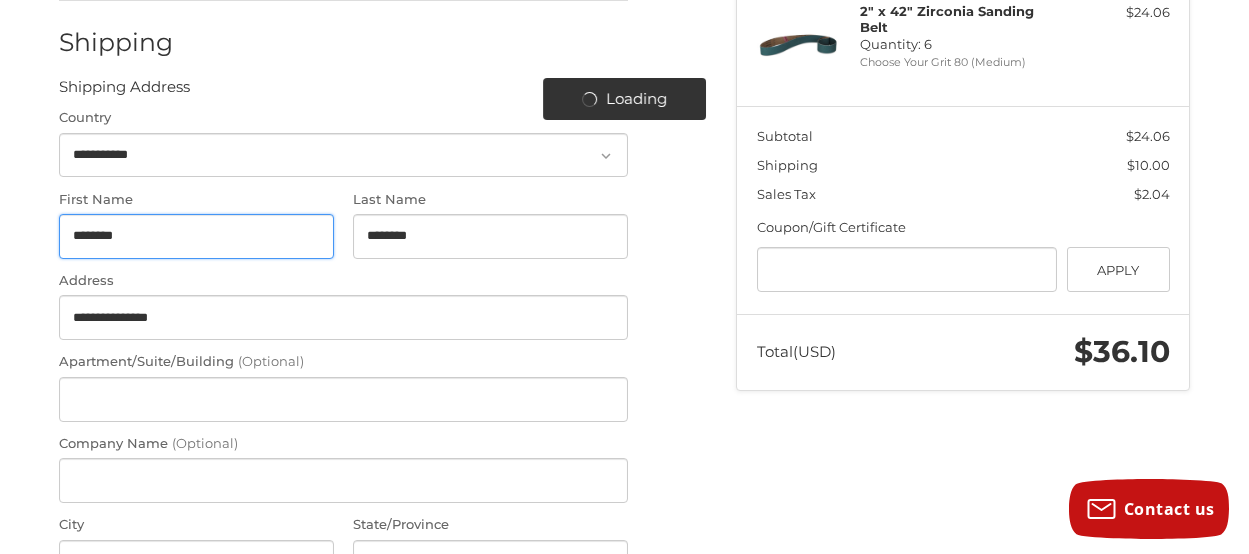 drag, startPoint x: 139, startPoint y: 240, endPoint x: 62, endPoint y: 238, distance: 77.02597 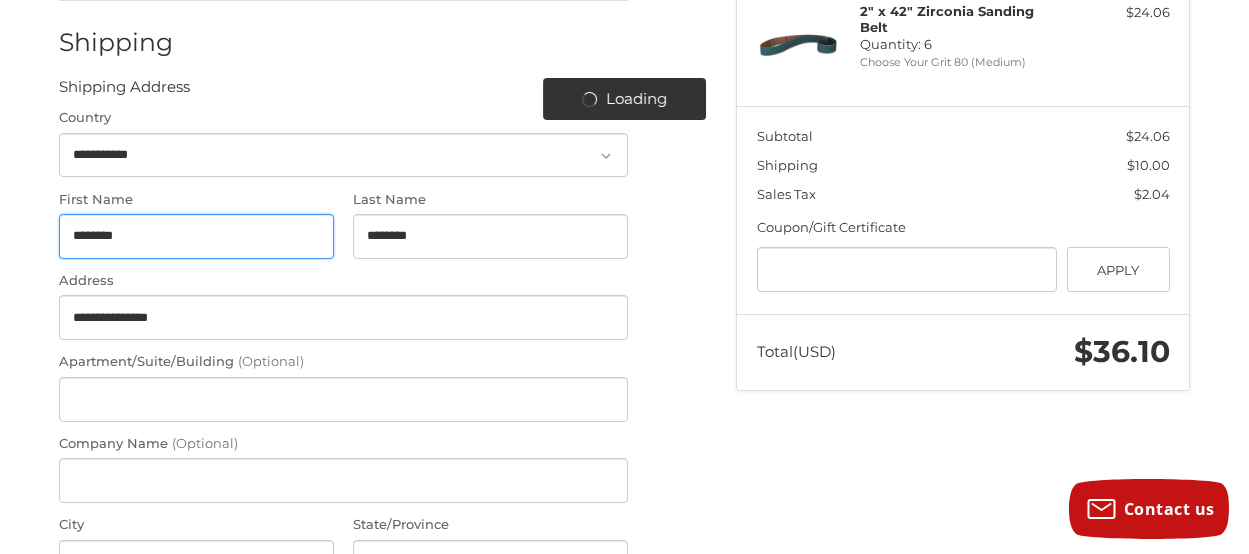 click on "********" at bounding box center [196, 236] 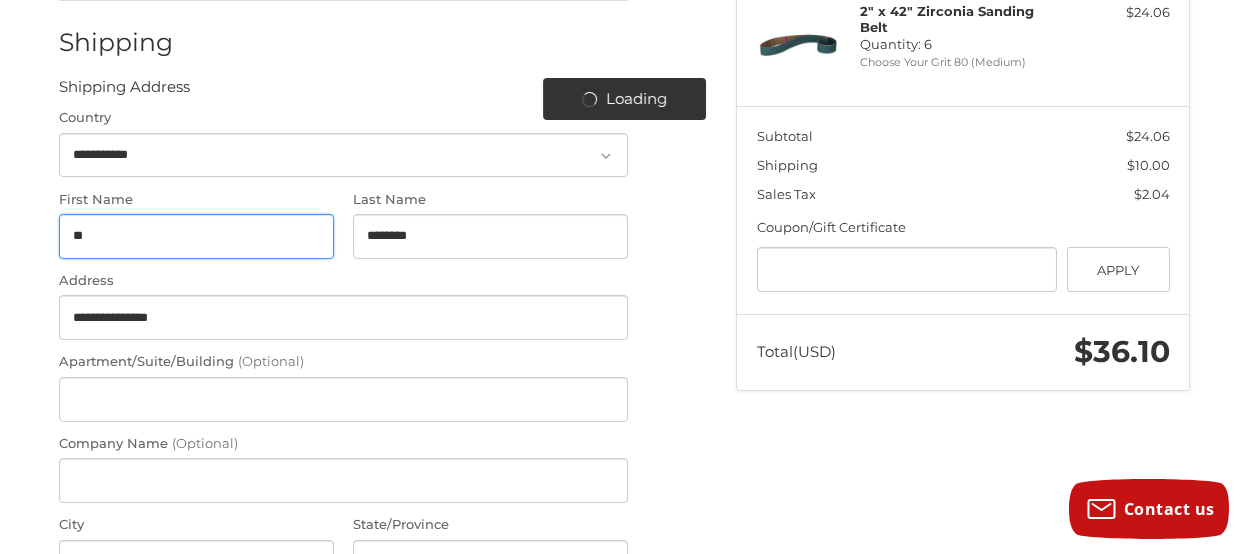 type on "*" 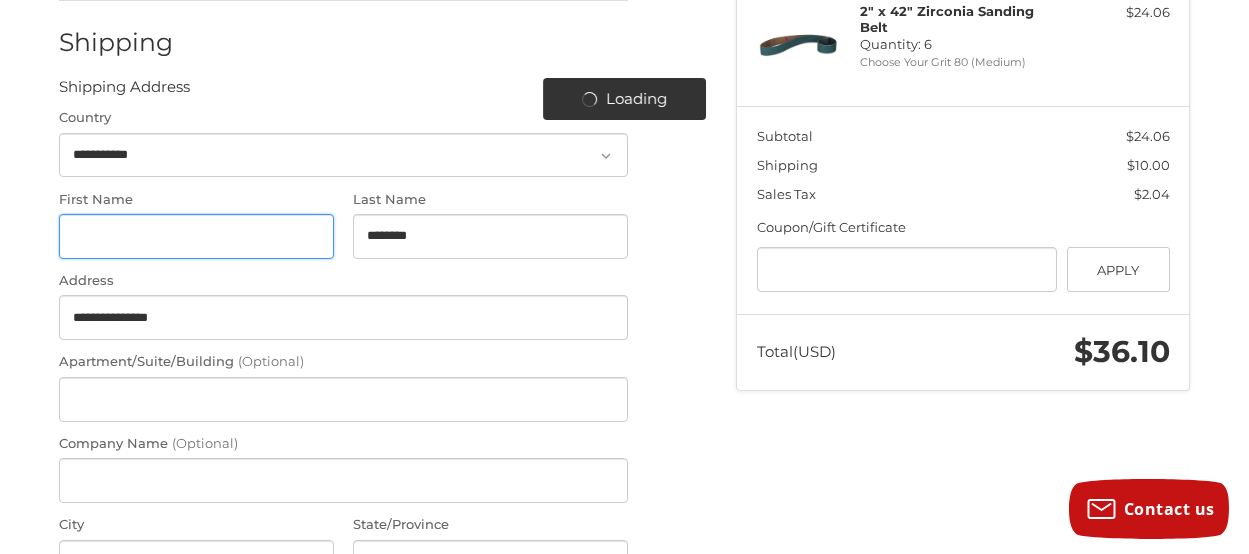 type 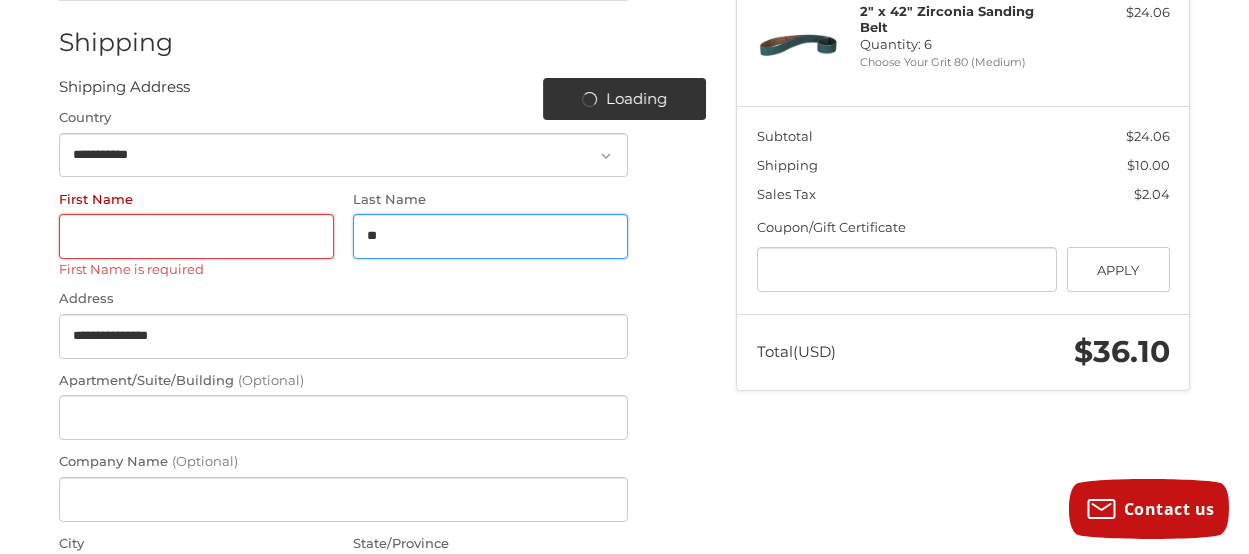 type on "*" 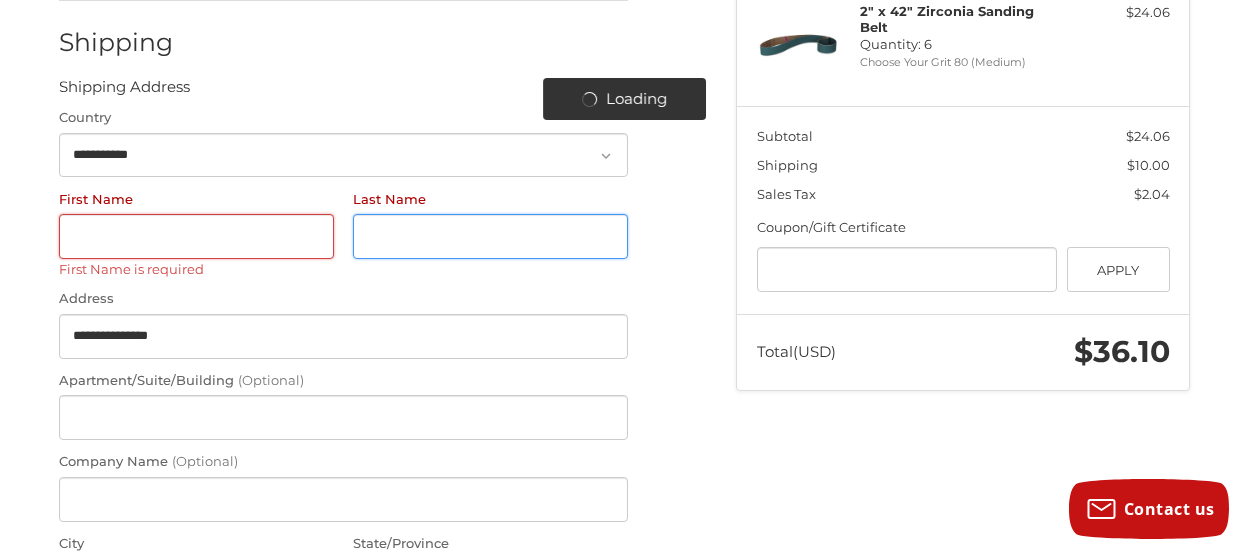 type 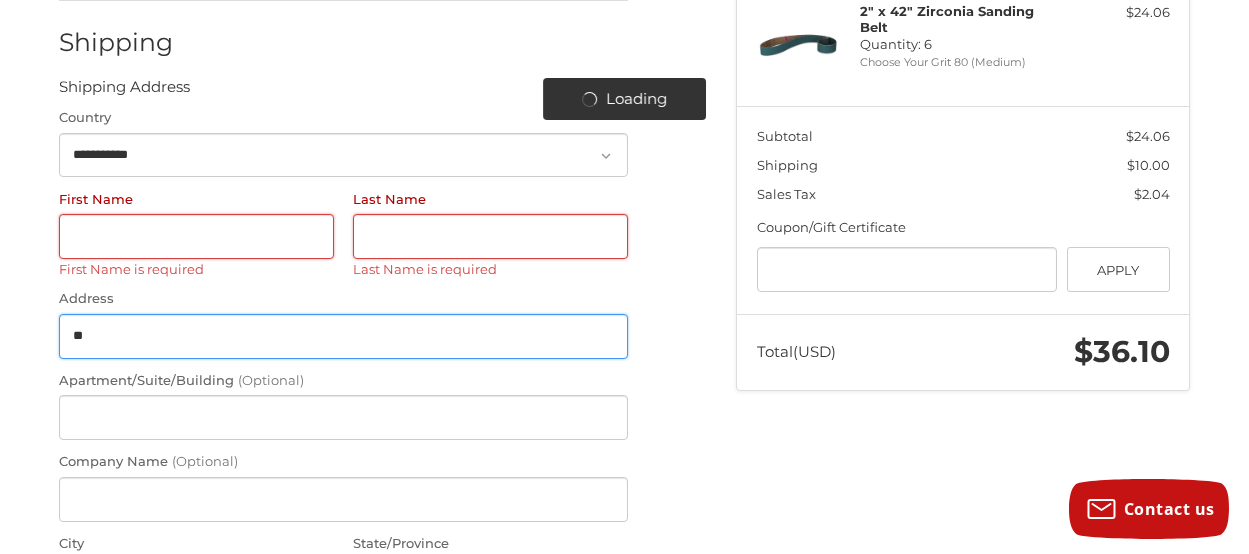 type on "*" 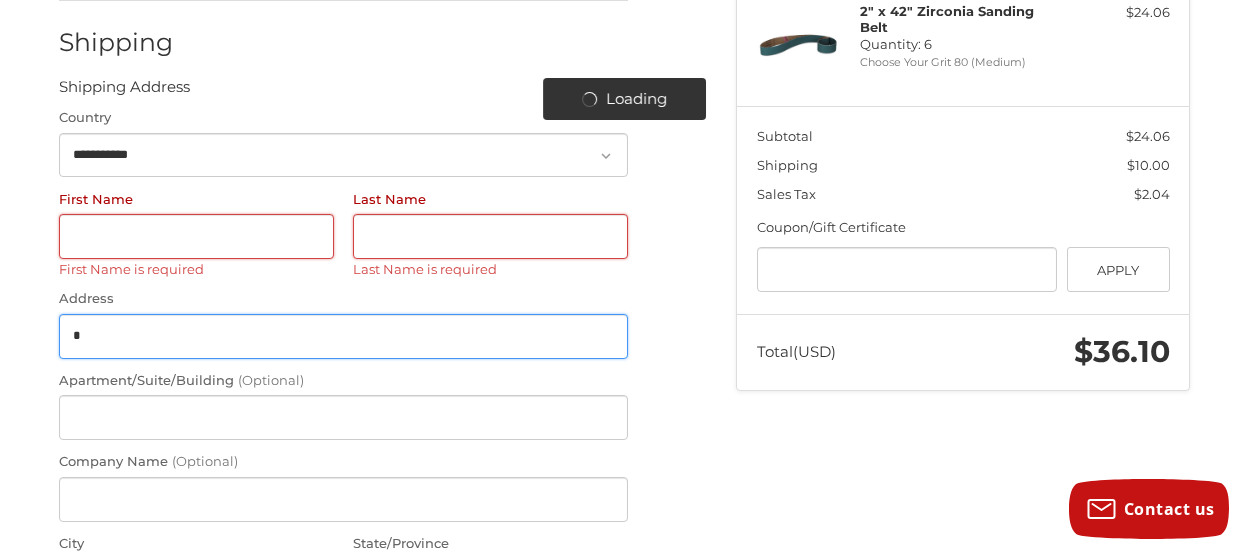 type 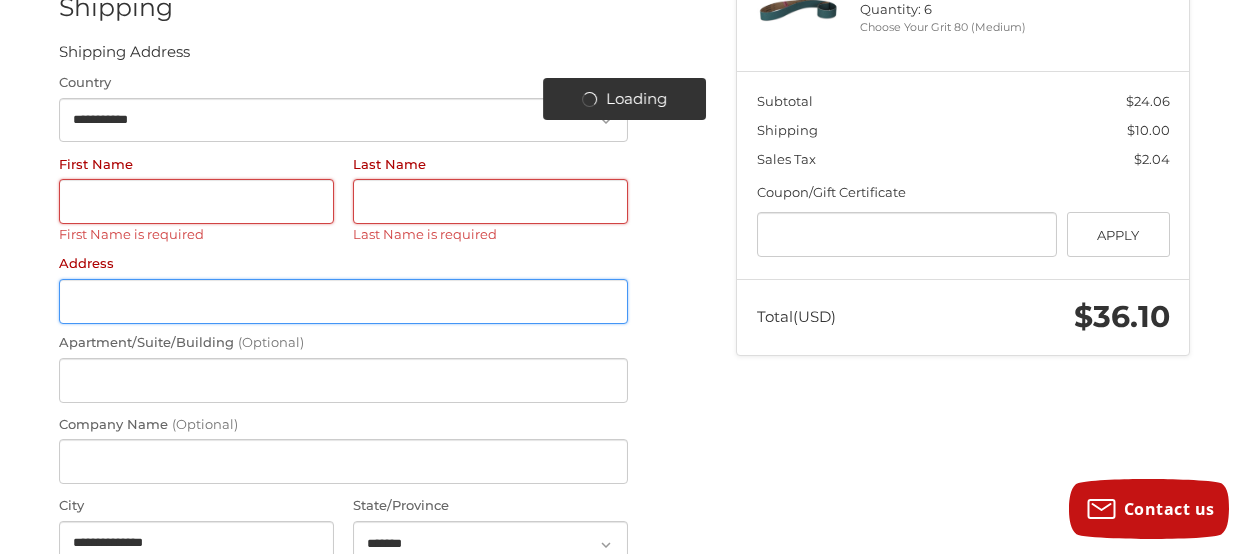 scroll, scrollTop: 552, scrollLeft: 0, axis: vertical 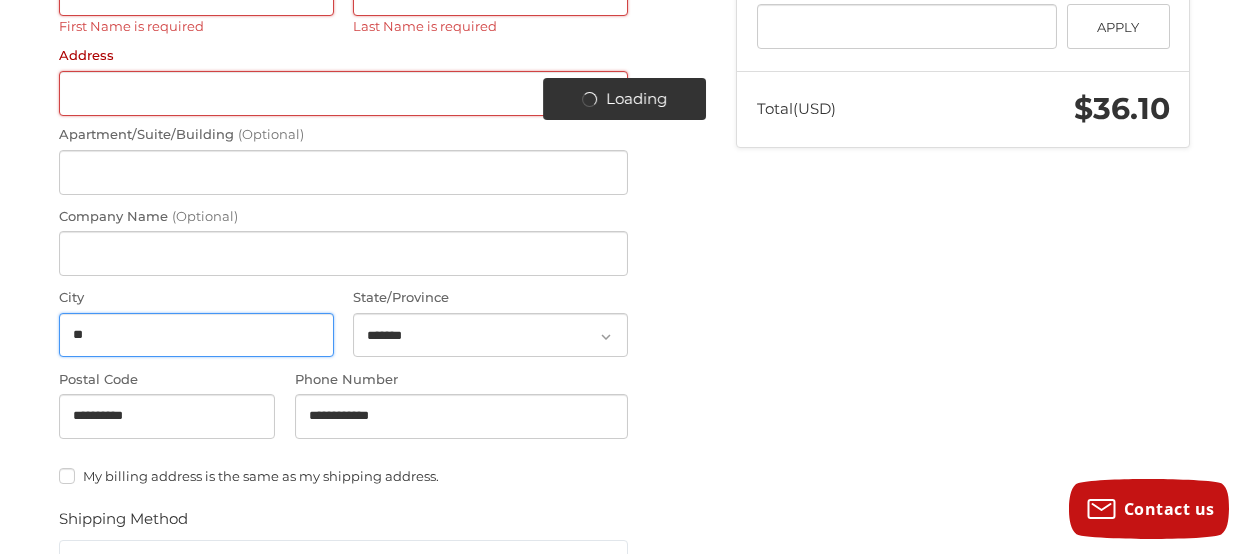 type on "*" 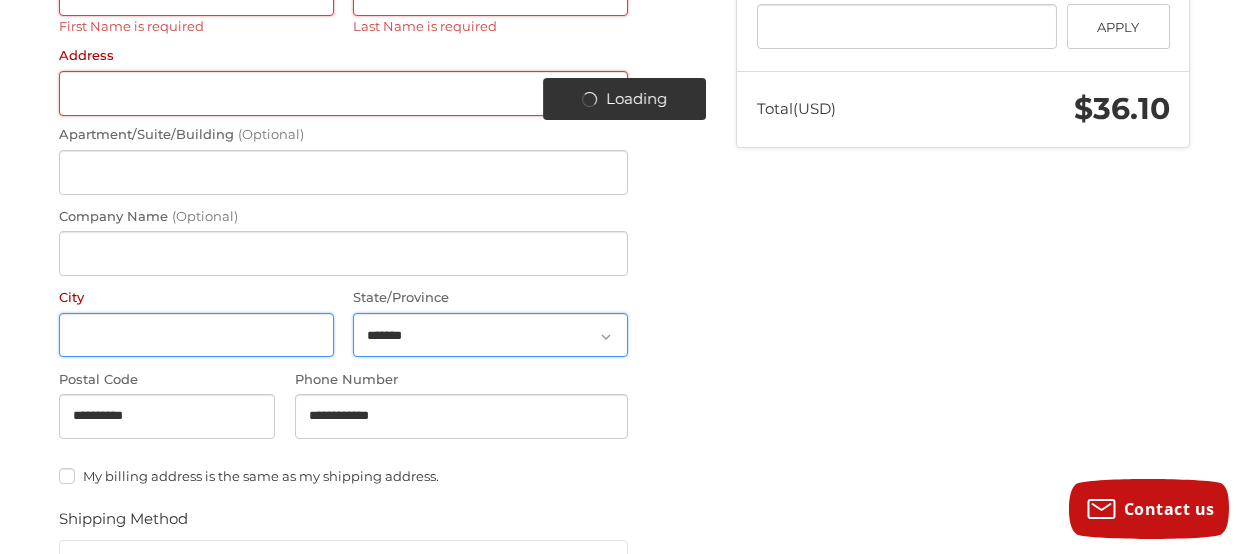 type 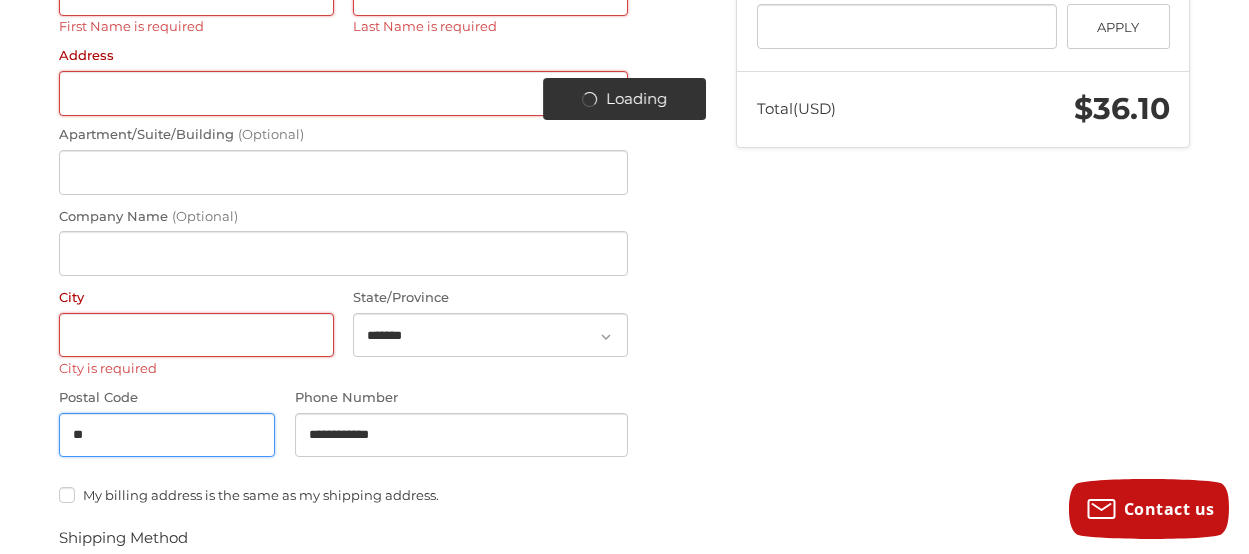 type on "*" 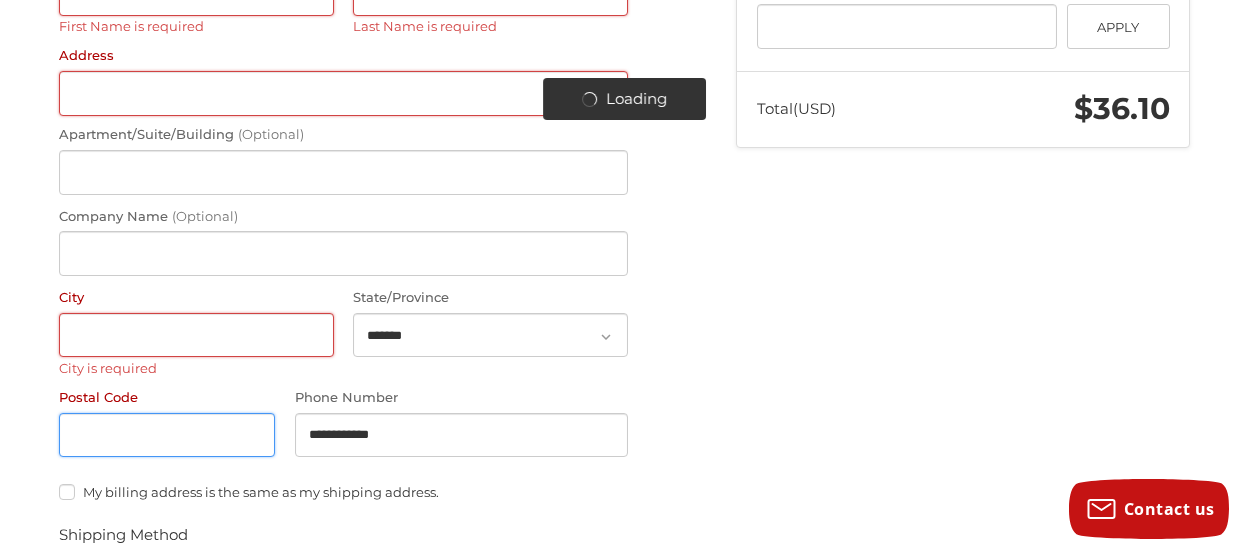 type 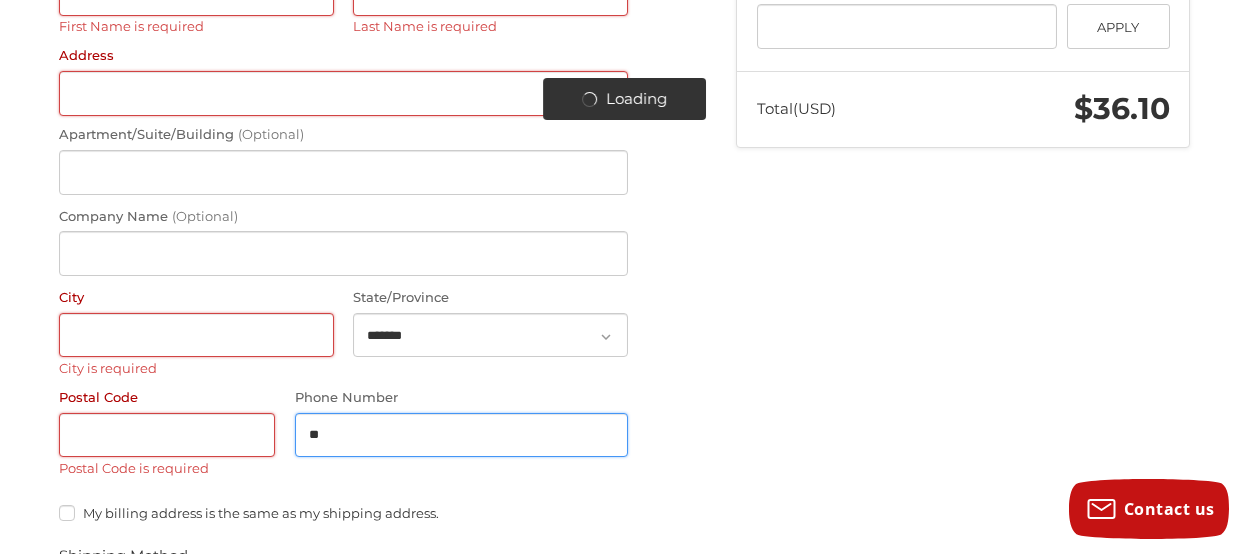type on "*" 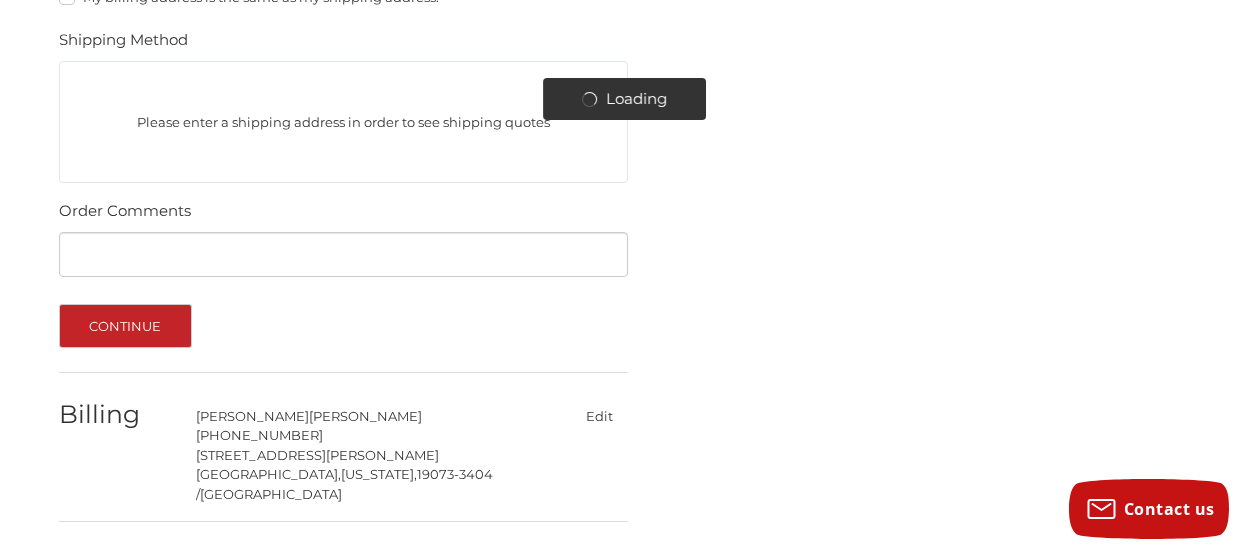 scroll, scrollTop: 1121, scrollLeft: 0, axis: vertical 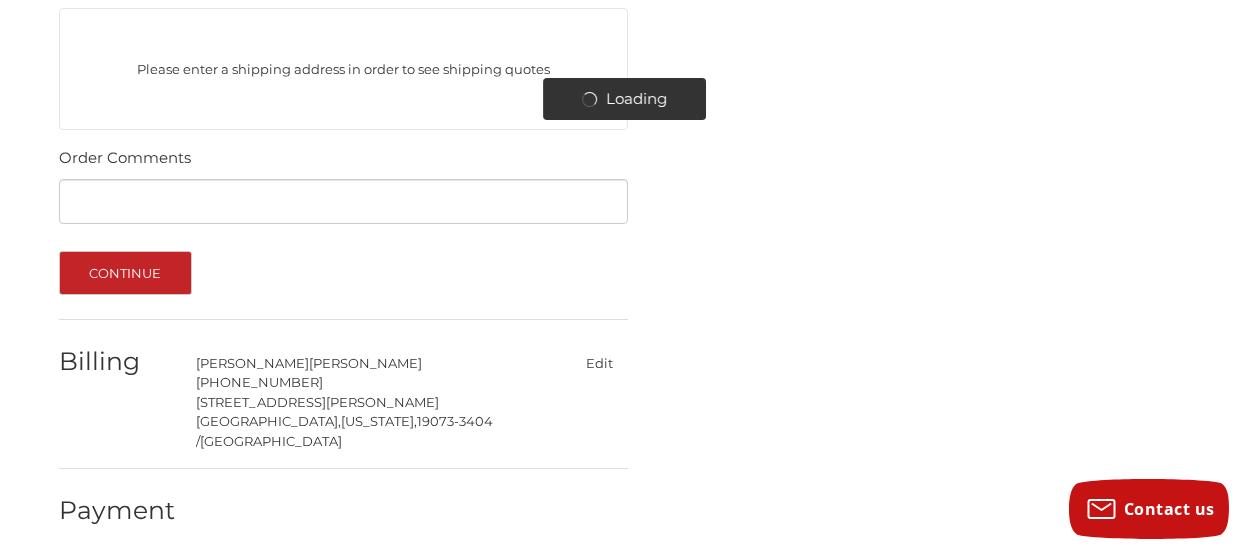 type 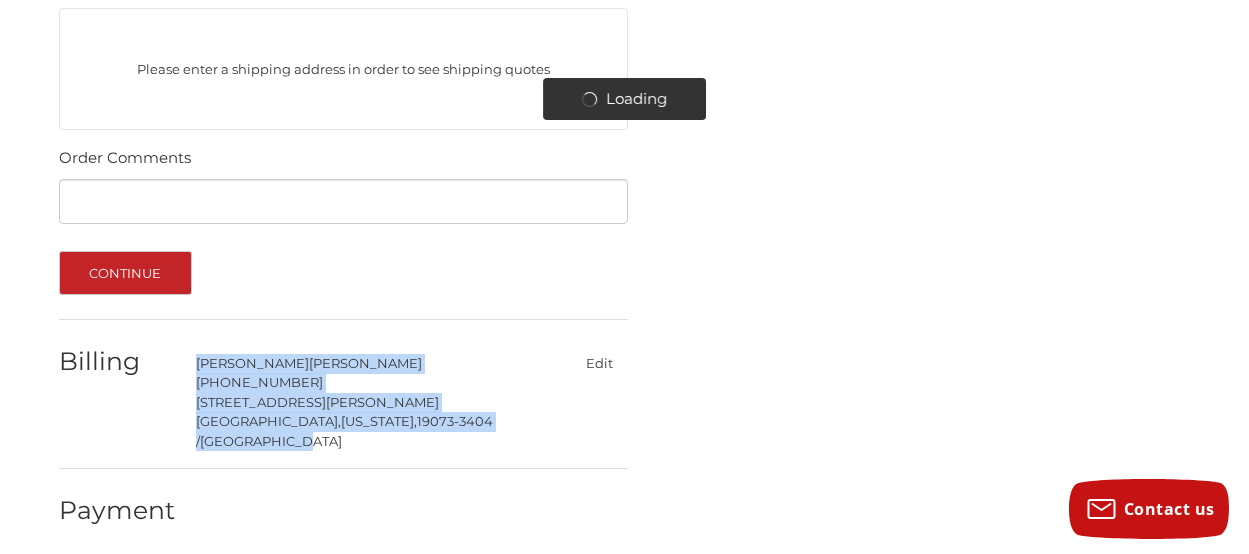 drag, startPoint x: 258, startPoint y: 428, endPoint x: 187, endPoint y: 344, distance: 109.98637 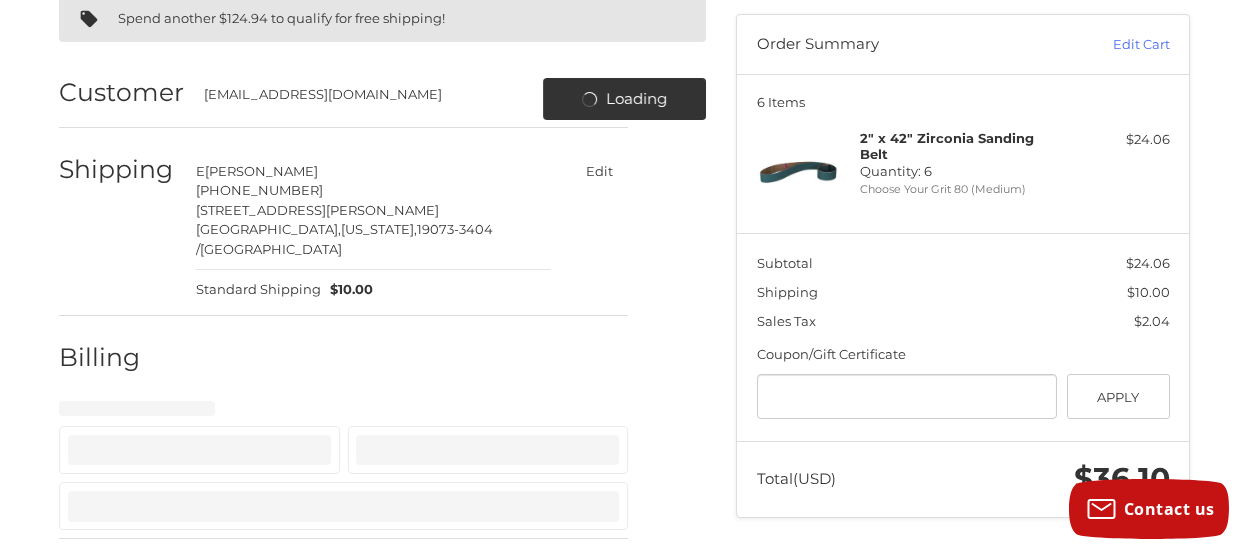 select on "**" 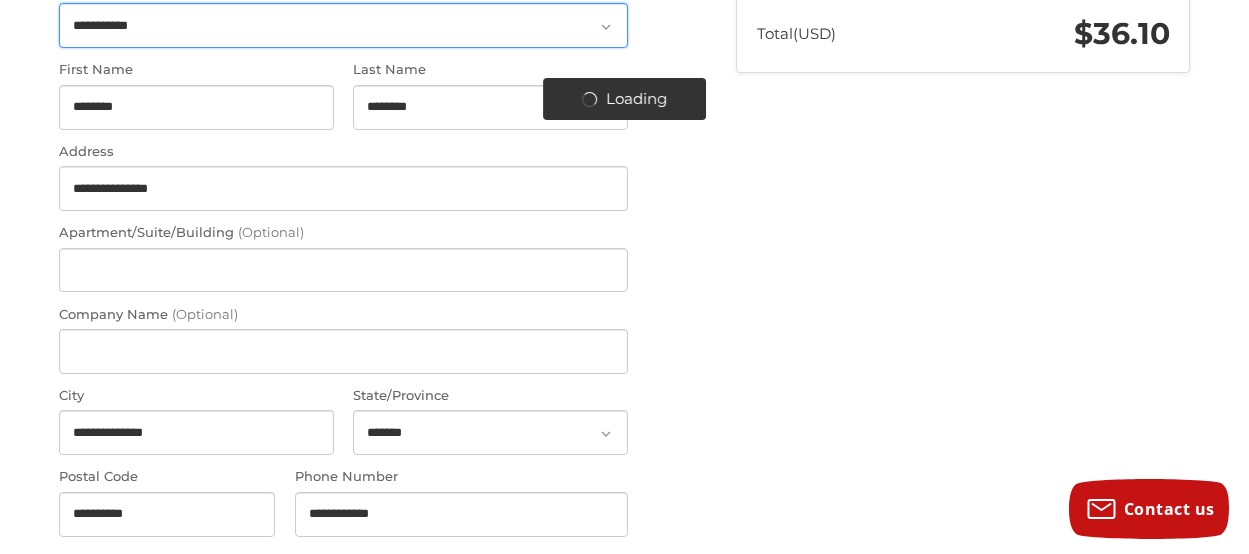 scroll, scrollTop: 443, scrollLeft: 0, axis: vertical 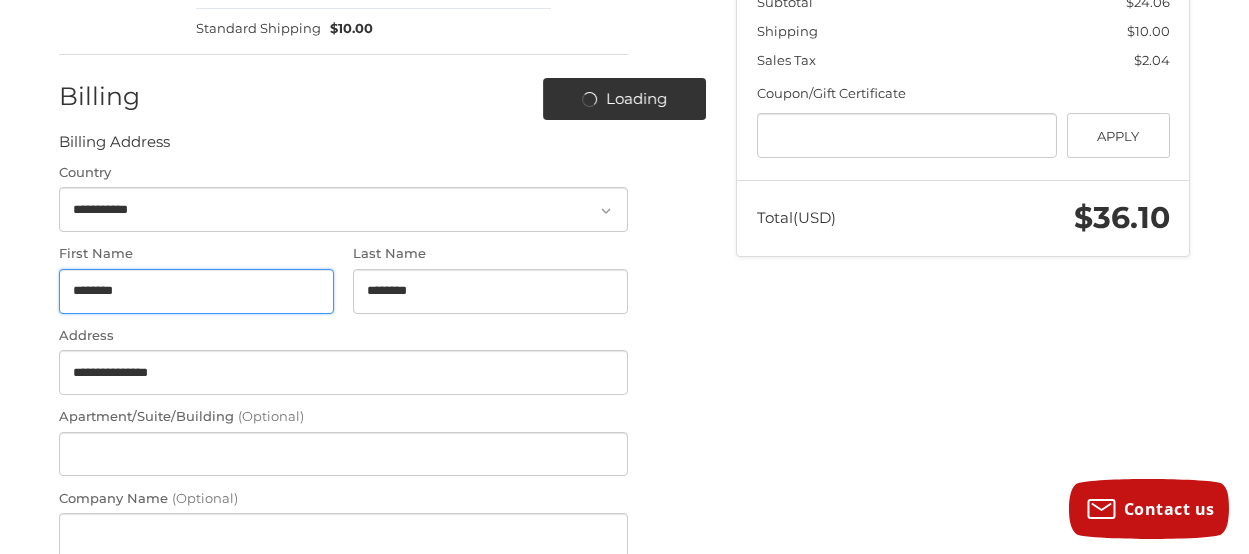 drag, startPoint x: 140, startPoint y: 286, endPoint x: 58, endPoint y: 276, distance: 82.607506 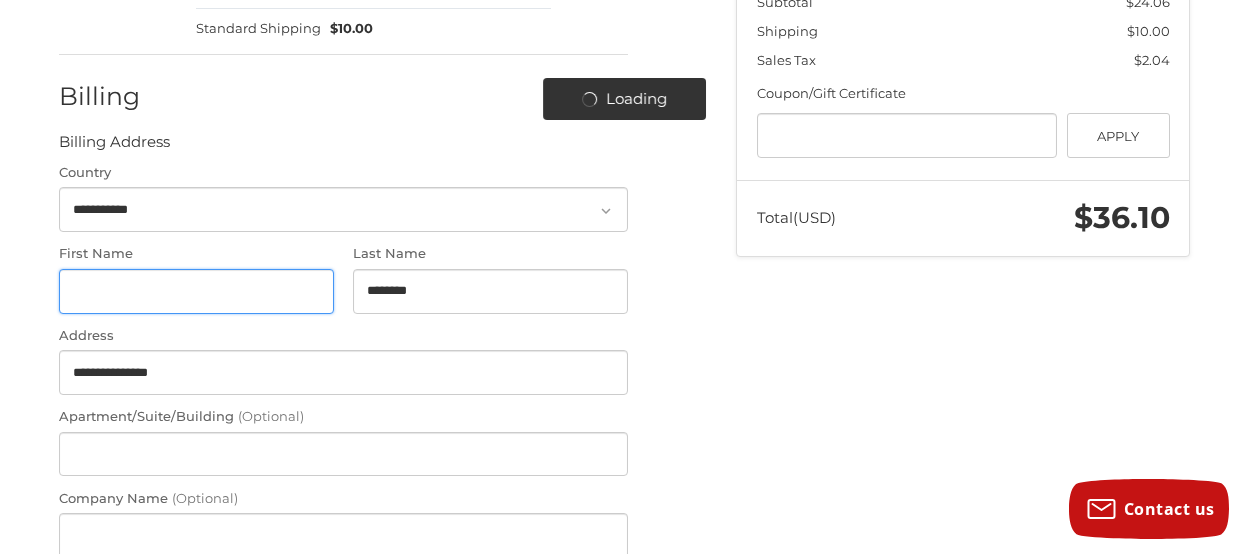 type 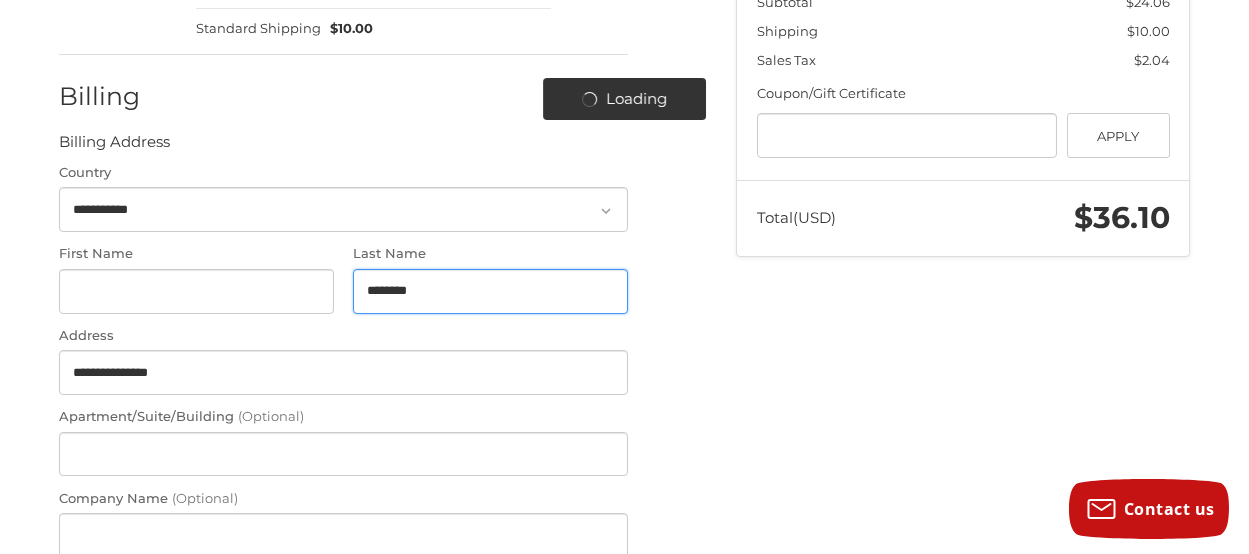 drag, startPoint x: 428, startPoint y: 285, endPoint x: 356, endPoint y: 284, distance: 72.00694 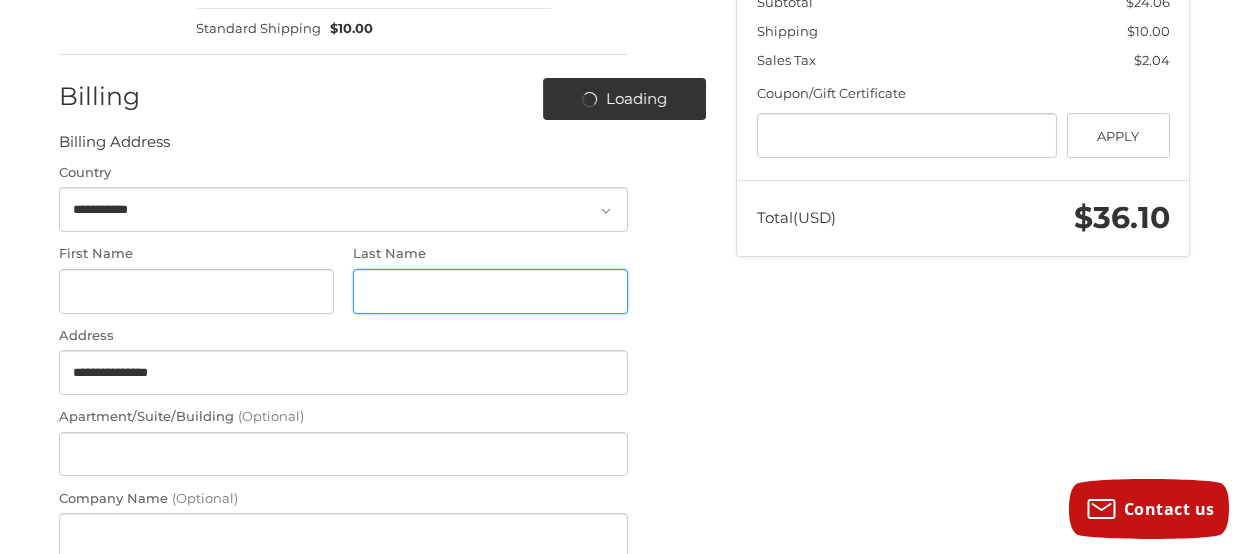 type 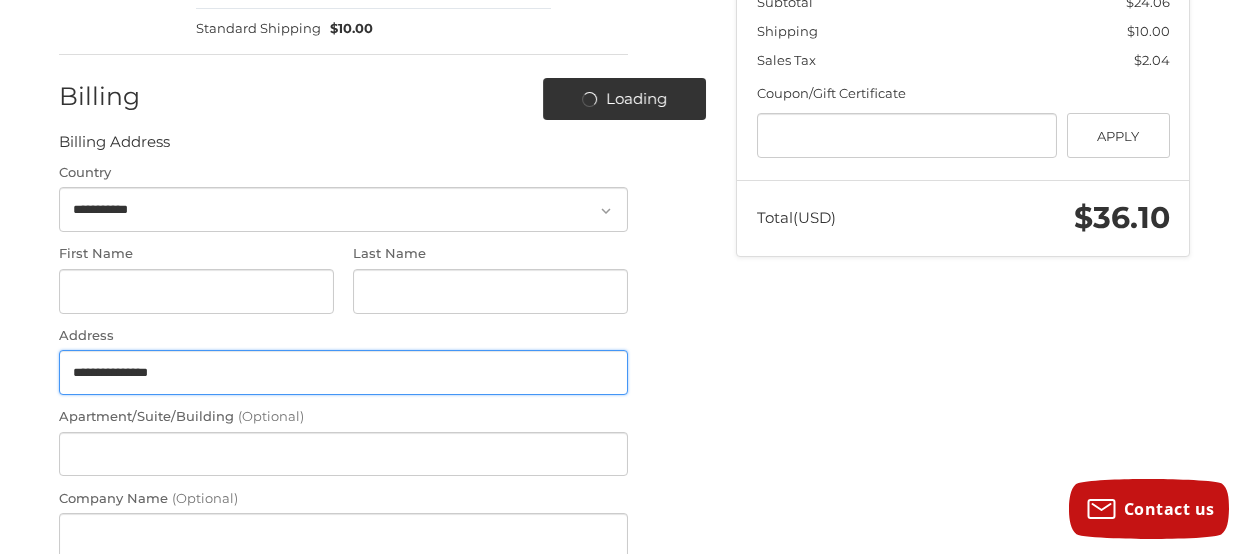 drag, startPoint x: 171, startPoint y: 372, endPoint x: 63, endPoint y: 361, distance: 108.55874 